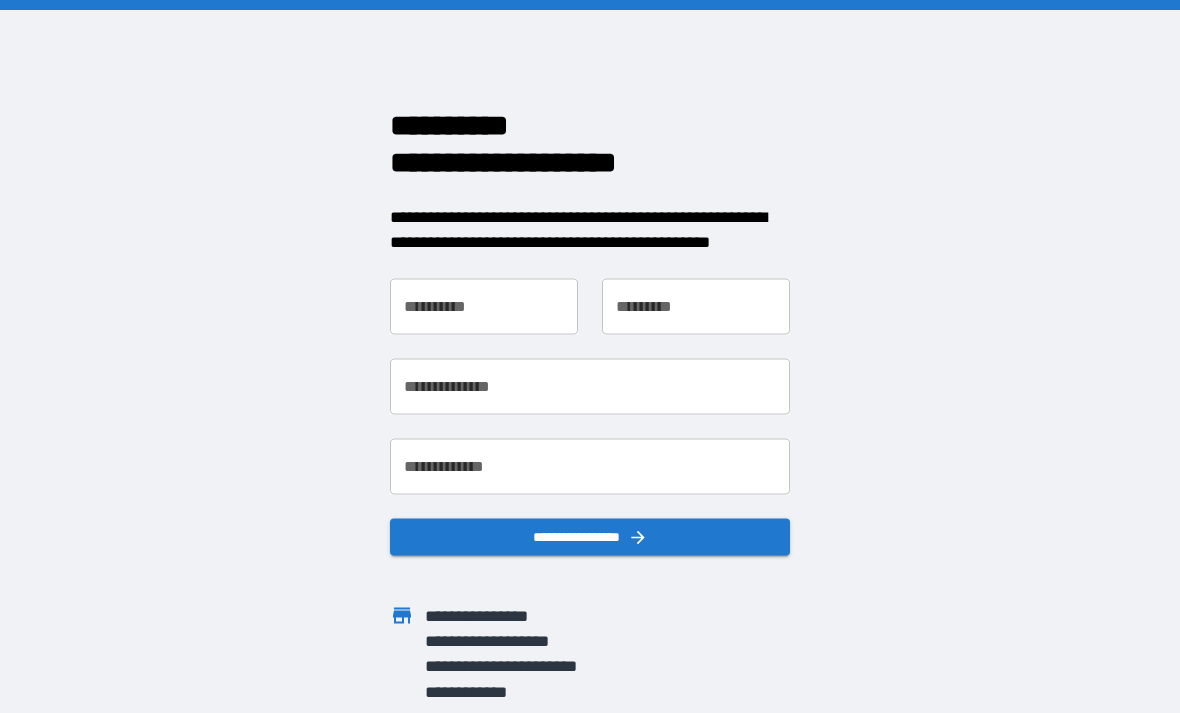 scroll, scrollTop: 0, scrollLeft: 0, axis: both 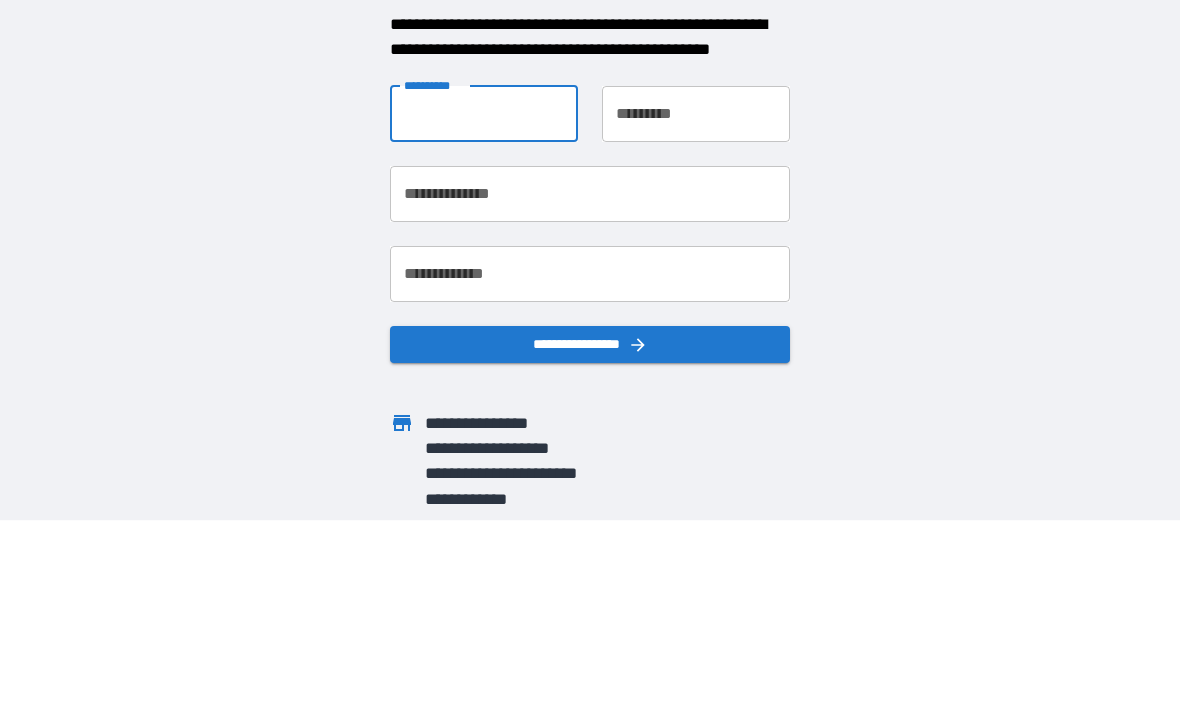 type on "*******" 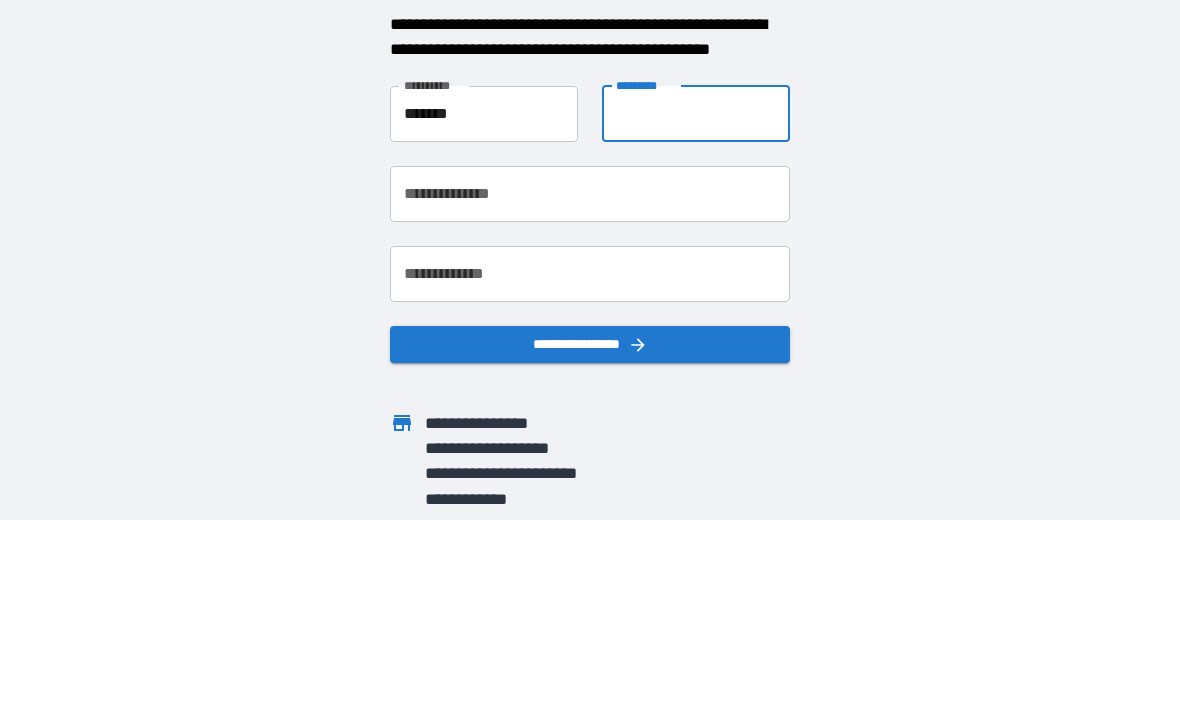 type on "*******" 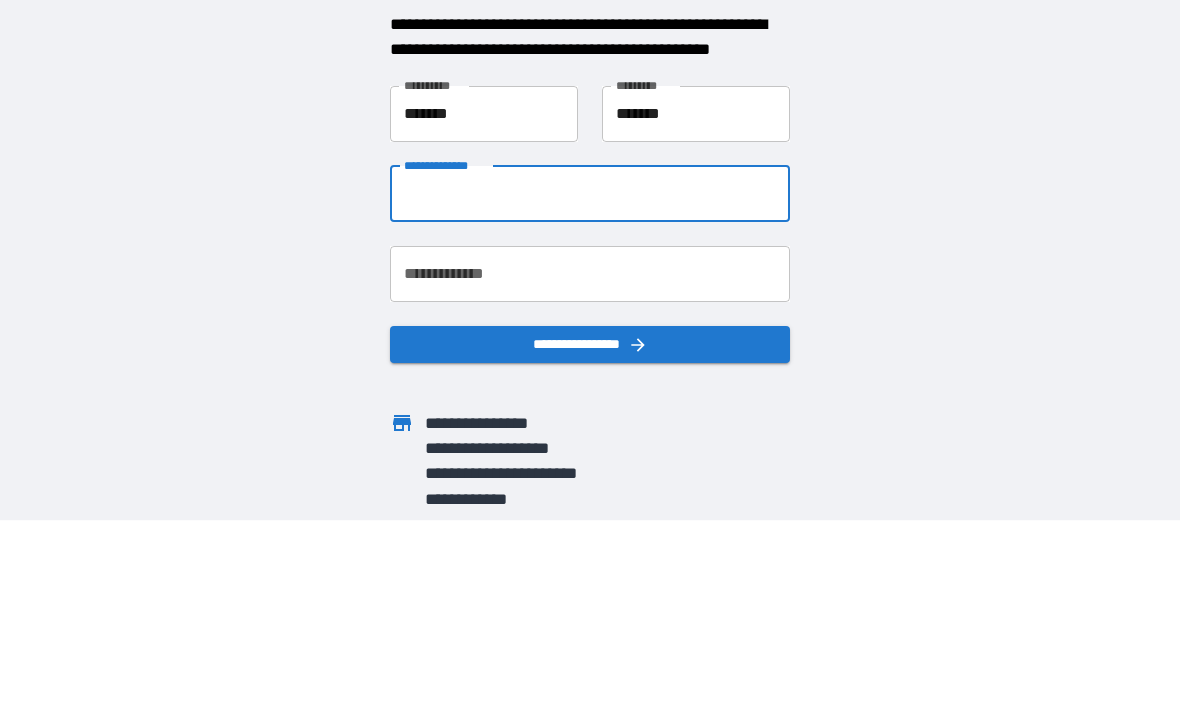 type on "**********" 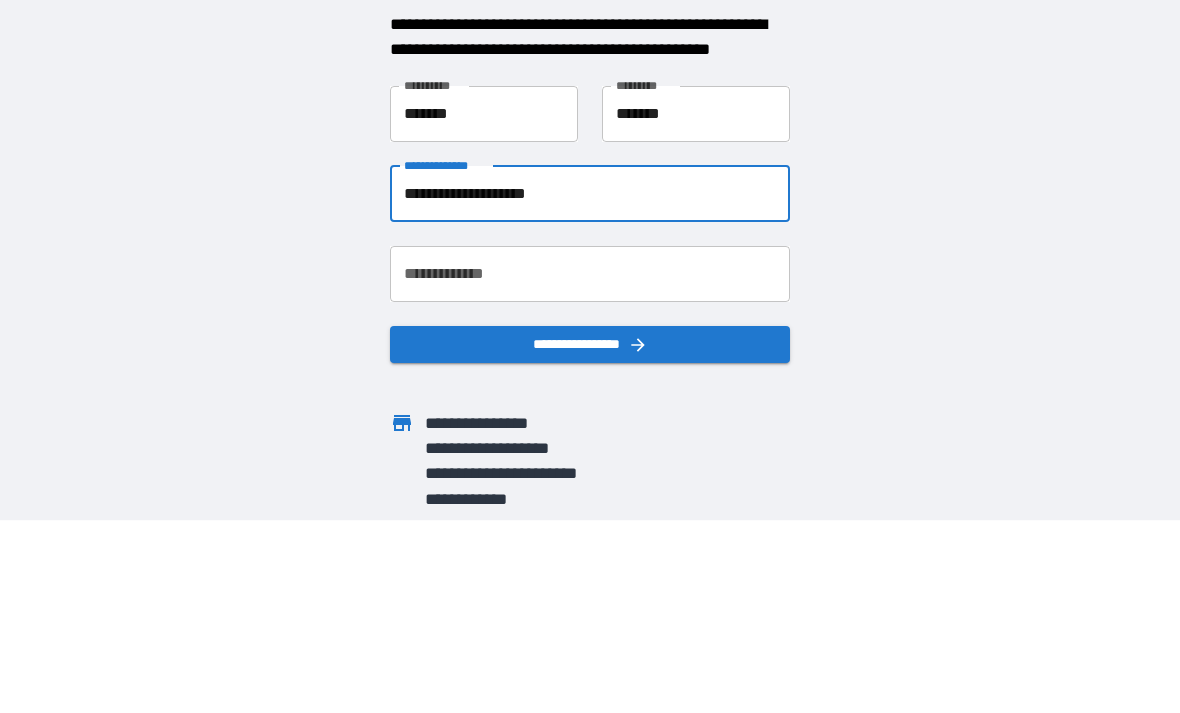 scroll, scrollTop: 64, scrollLeft: 0, axis: vertical 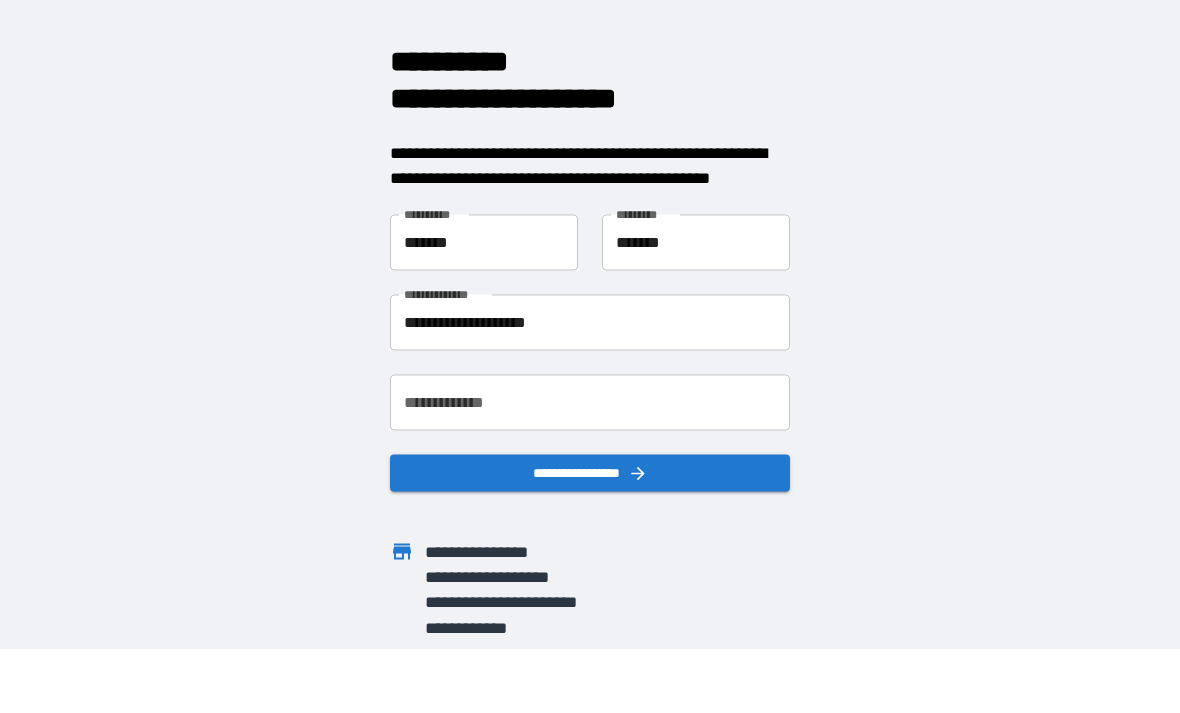 click on "**********" at bounding box center (590, 402) 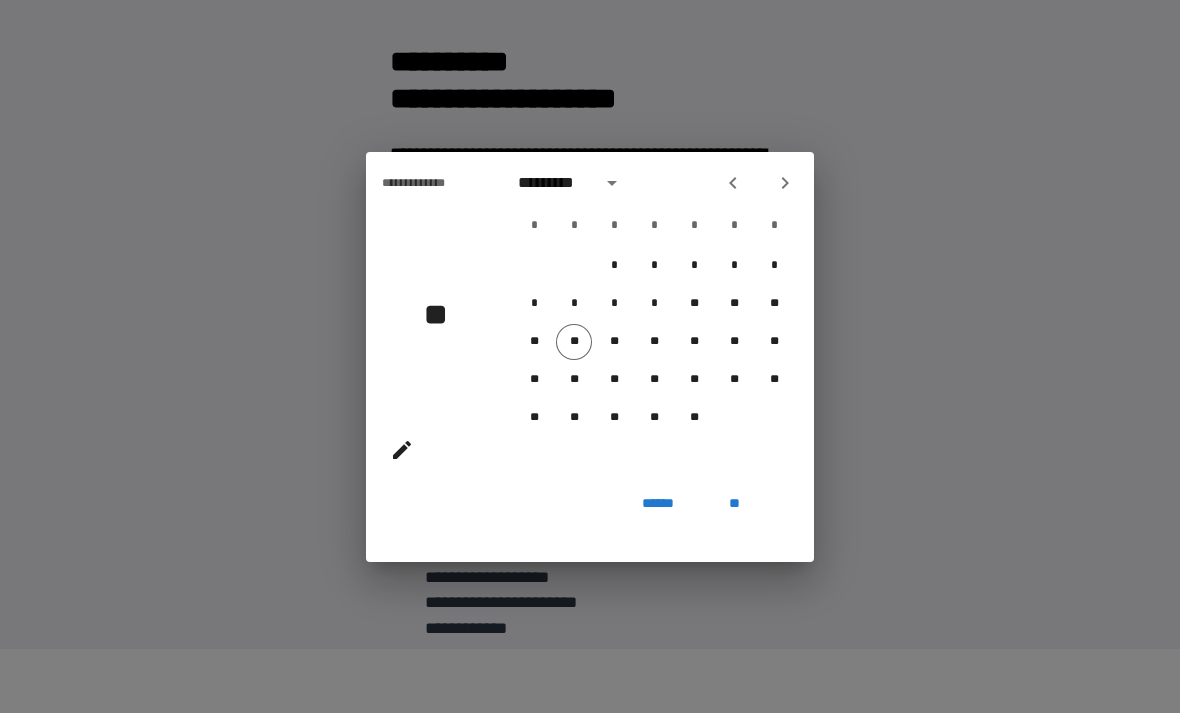 click 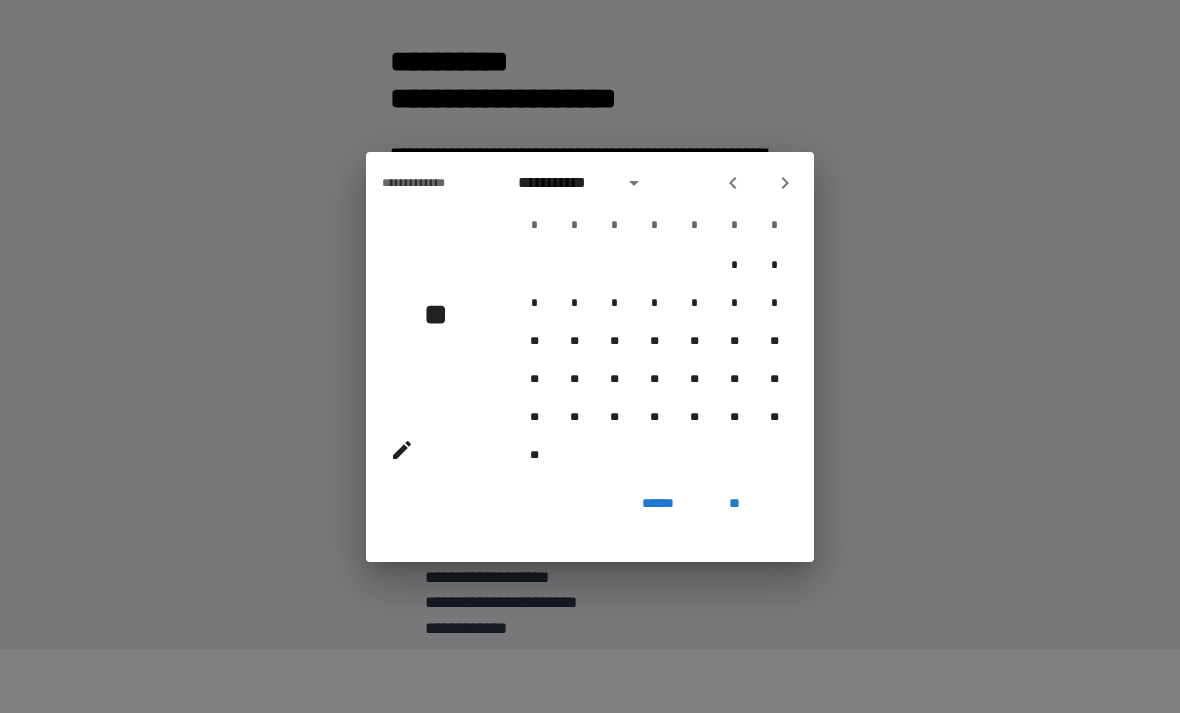 click on "**********" at bounding box center (590, 356) 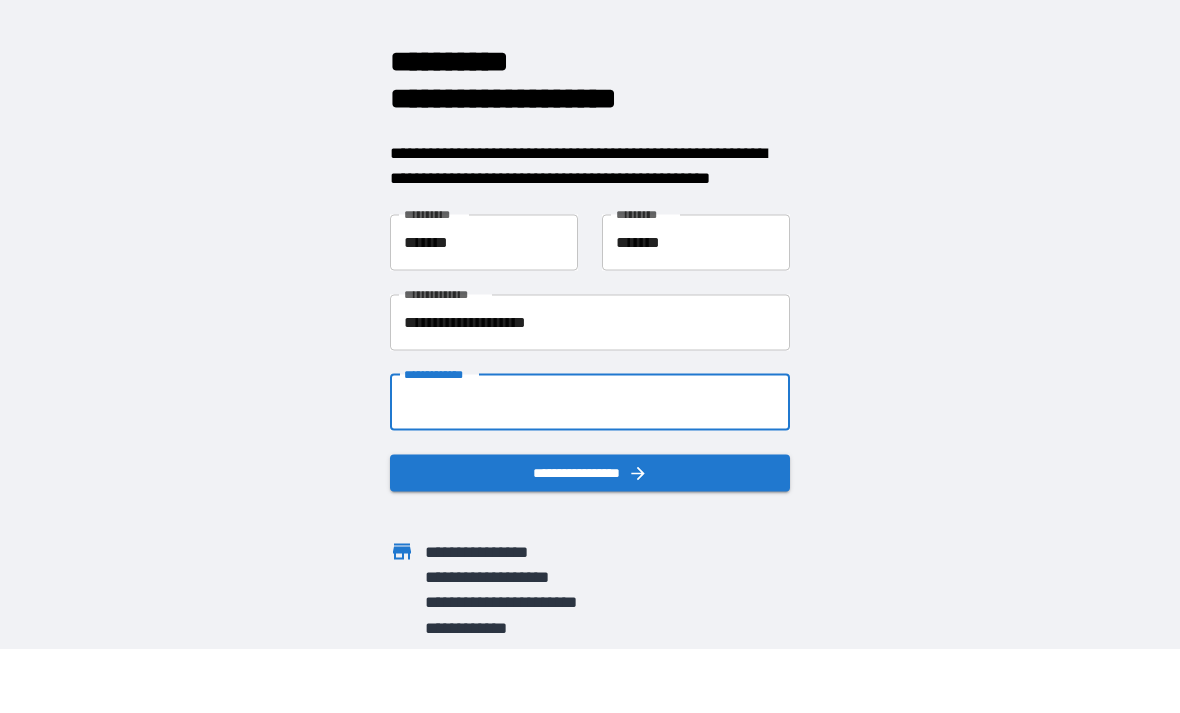 click on "**********" at bounding box center (590, 402) 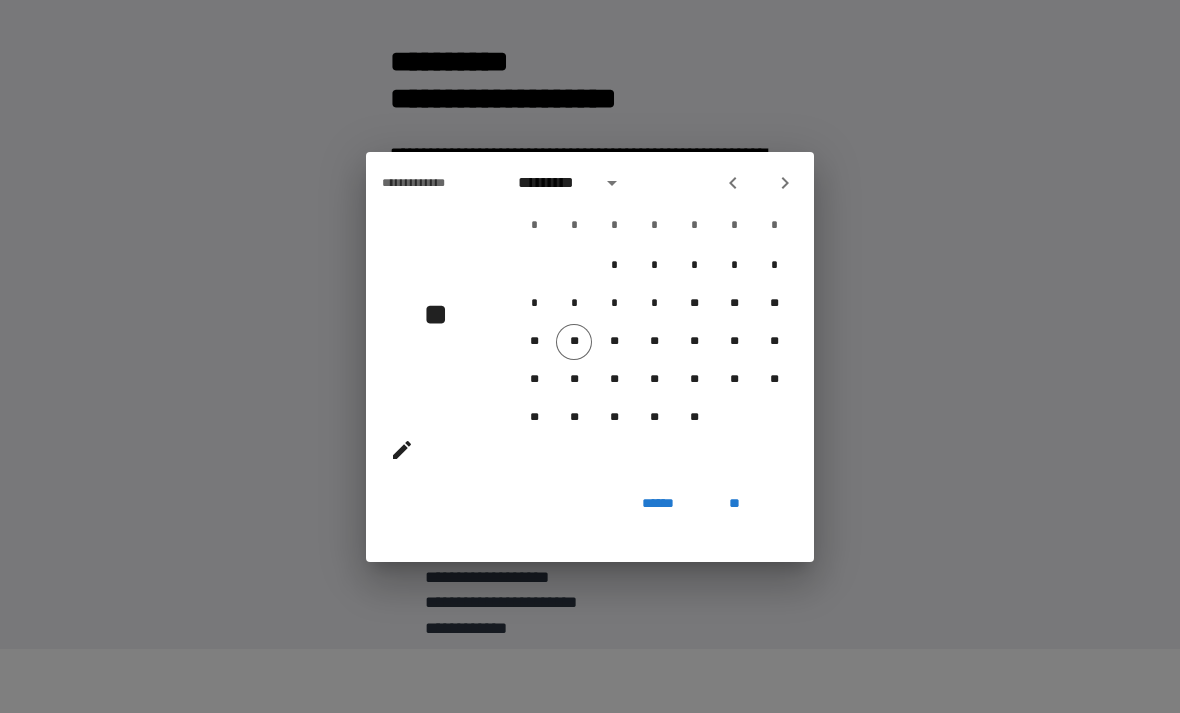 click at bounding box center [733, 183] 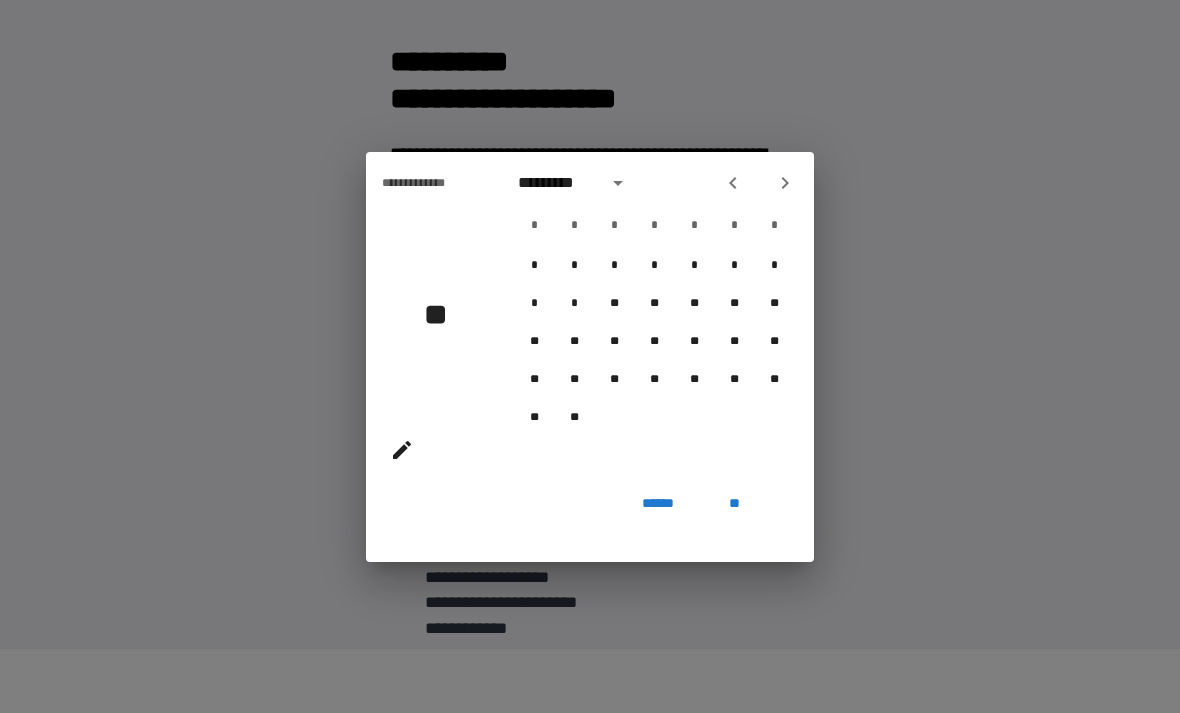 click 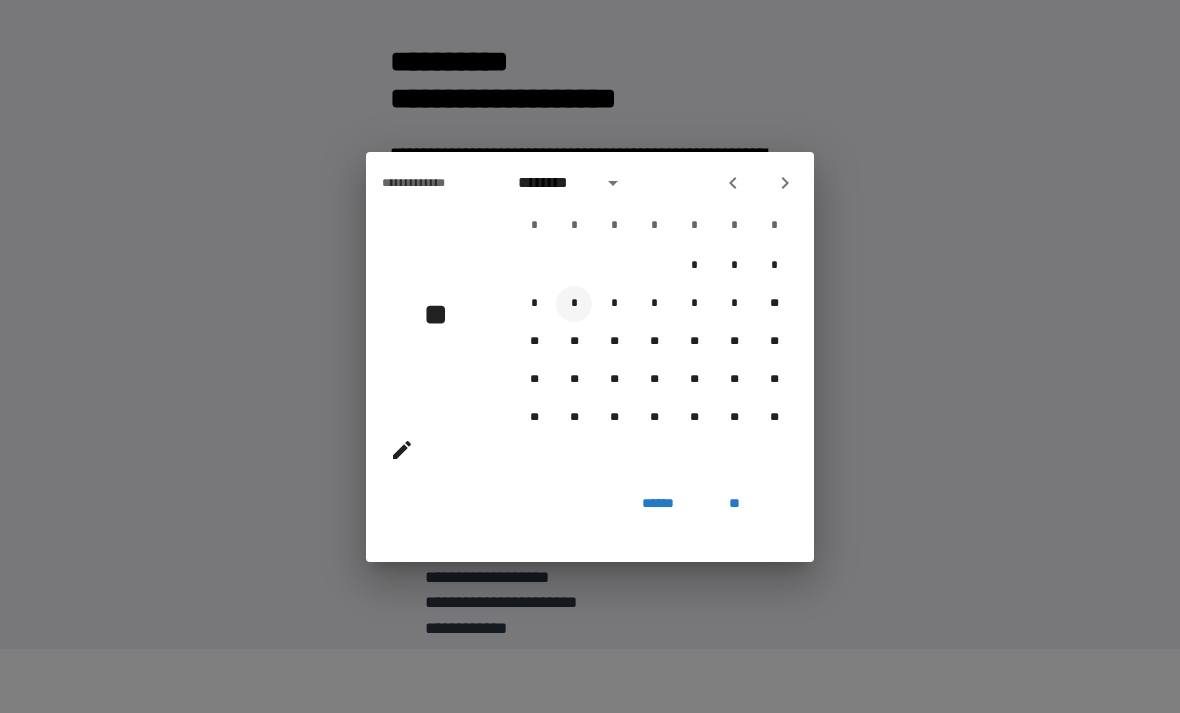 click on "*" at bounding box center (574, 304) 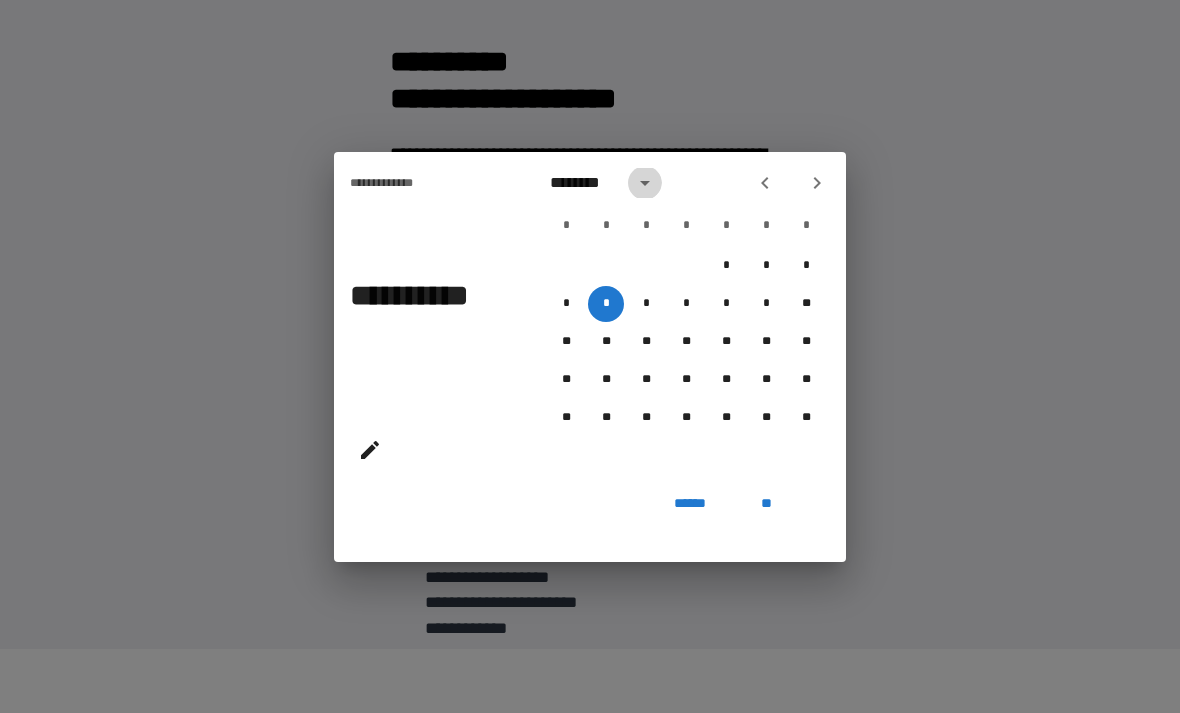 click 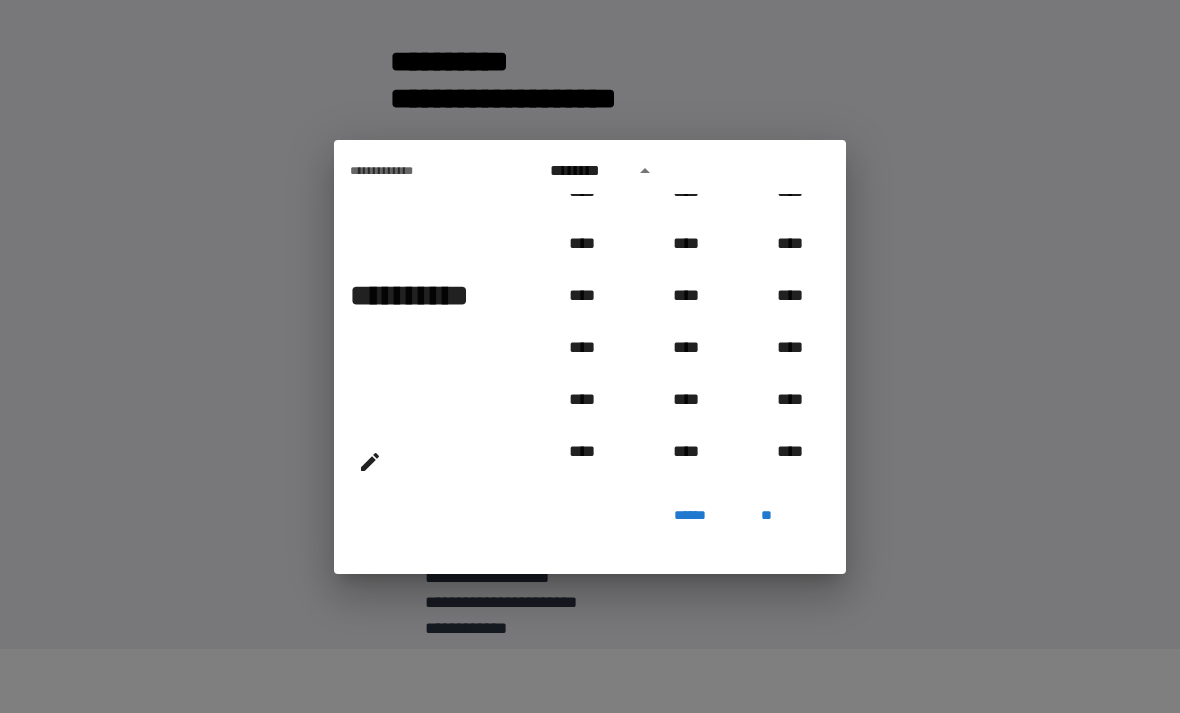 scroll, scrollTop: 767, scrollLeft: 0, axis: vertical 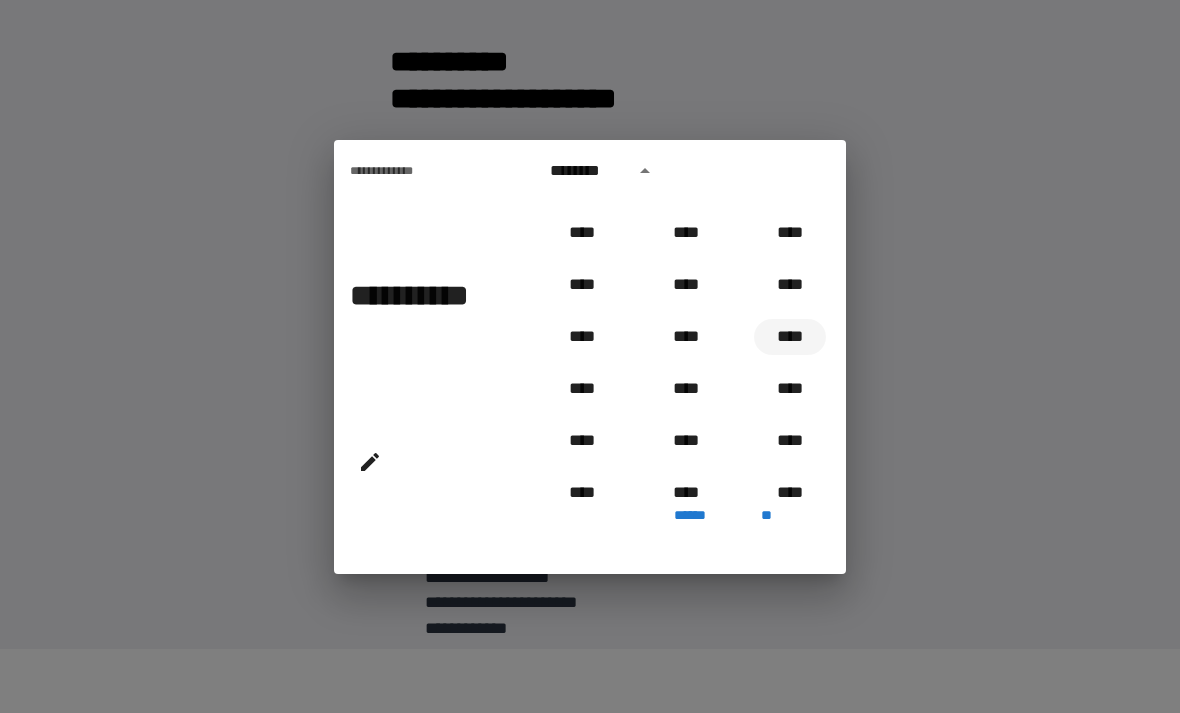 click on "****" at bounding box center (790, 337) 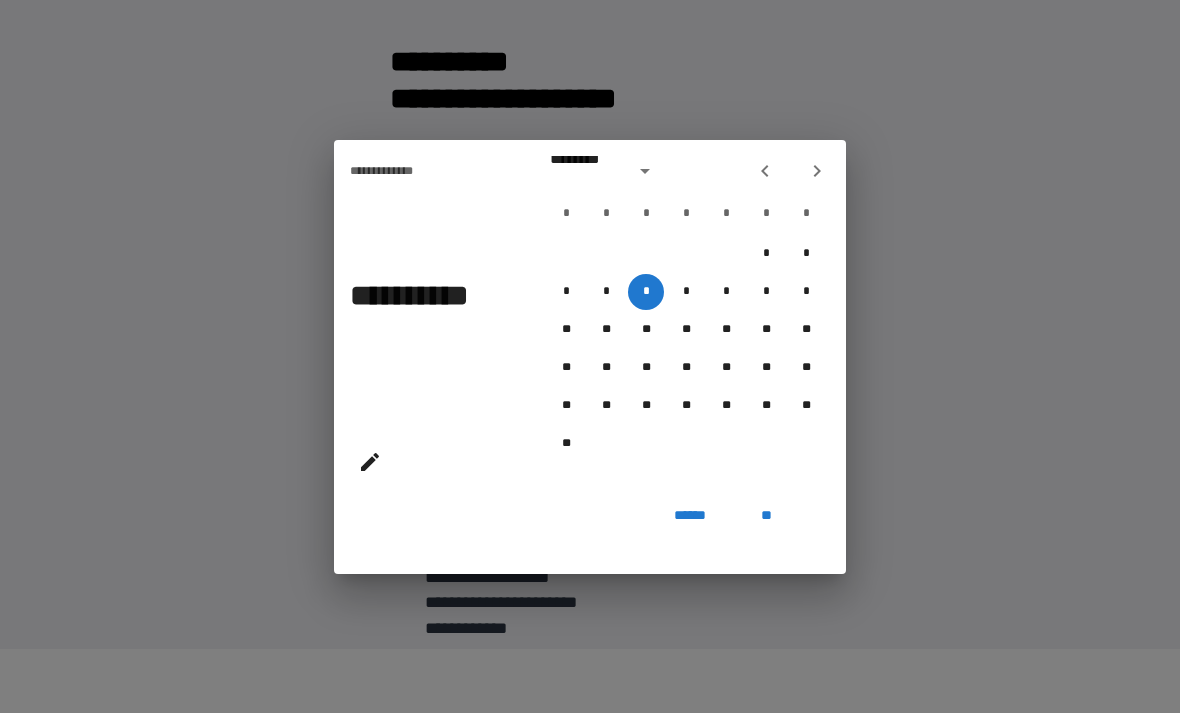 type on "**********" 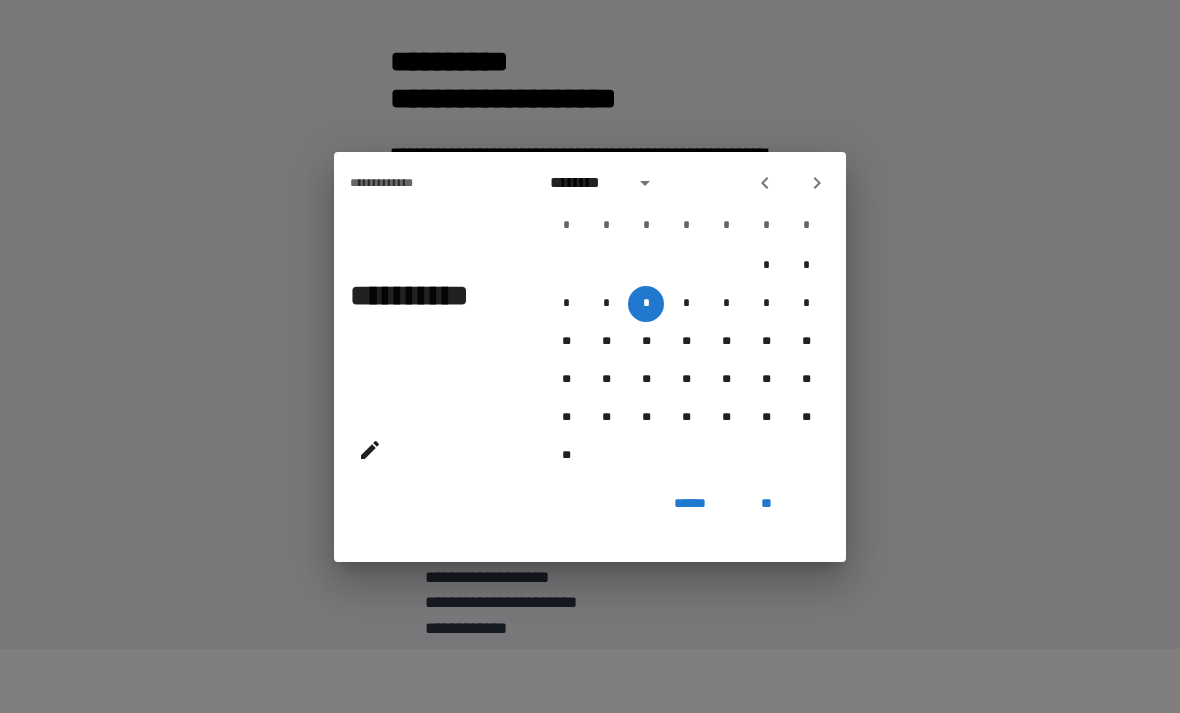 click on "**" at bounding box center (766, 504) 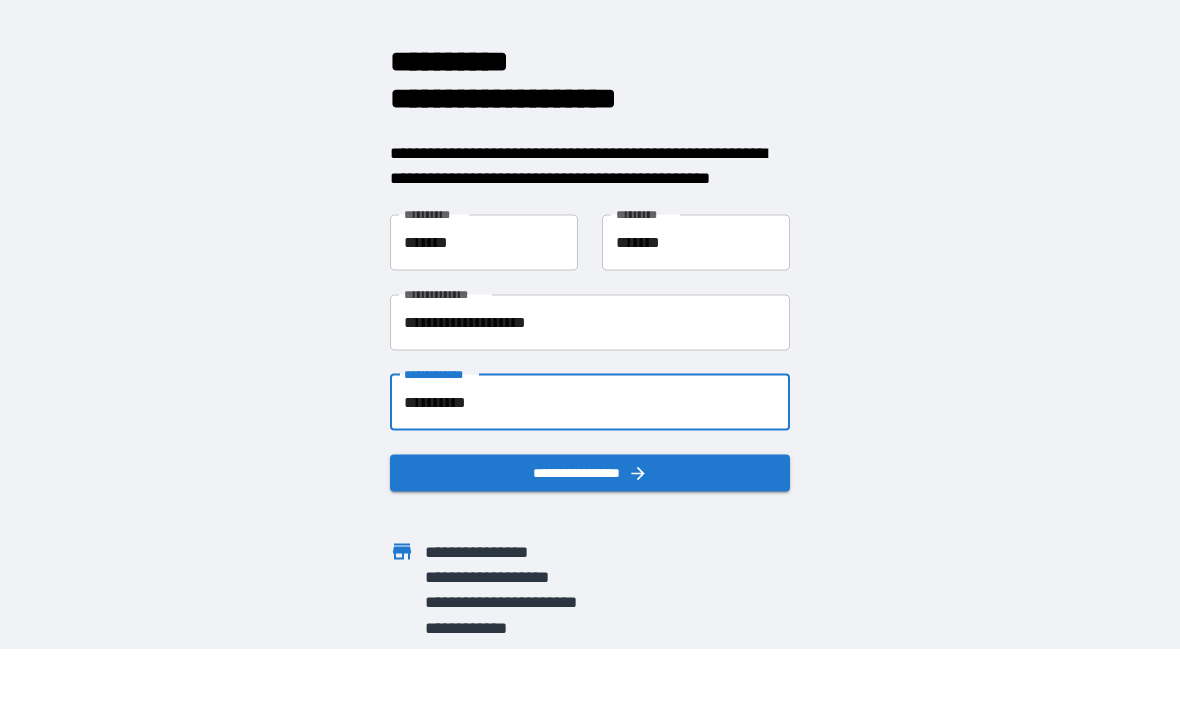 click on "**********" at bounding box center [590, 472] 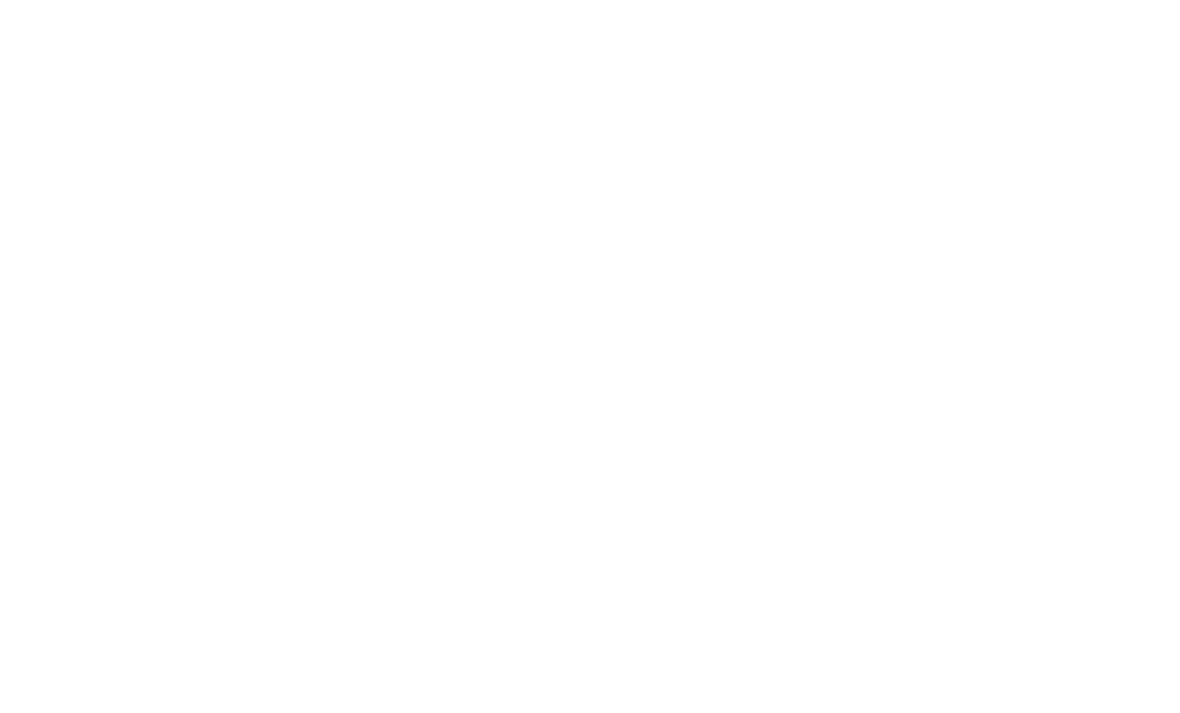 scroll, scrollTop: 0, scrollLeft: 0, axis: both 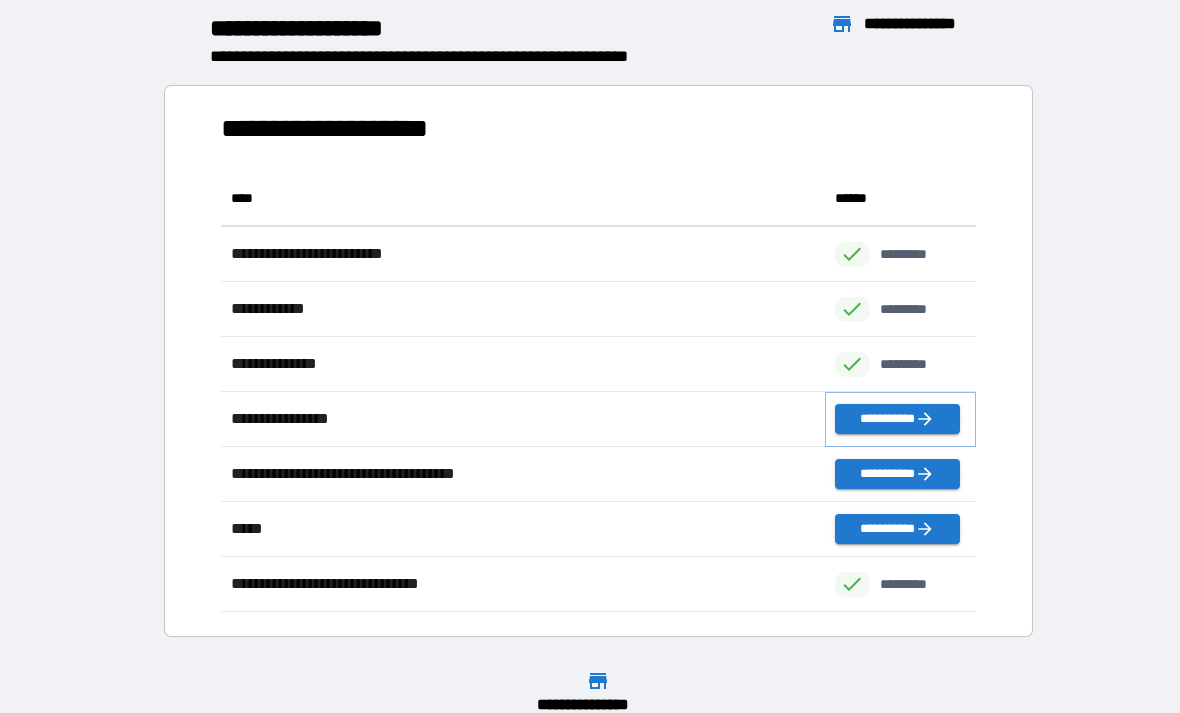 click 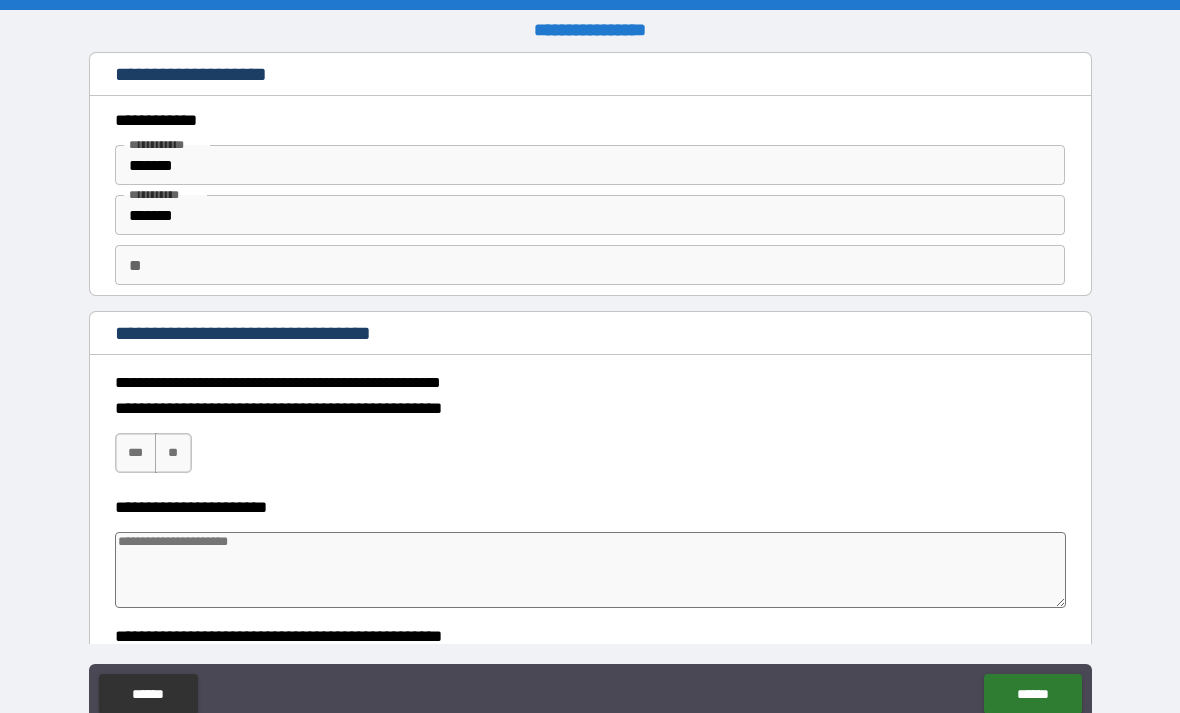 type on "*" 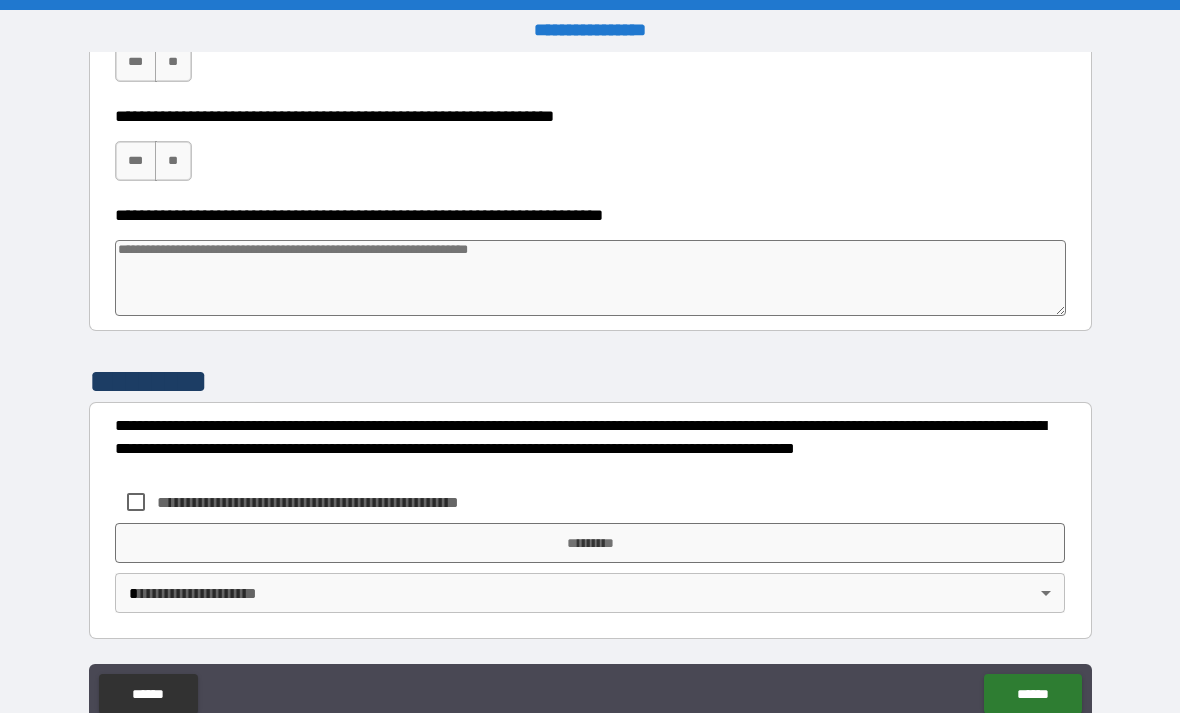 scroll, scrollTop: 1523, scrollLeft: 0, axis: vertical 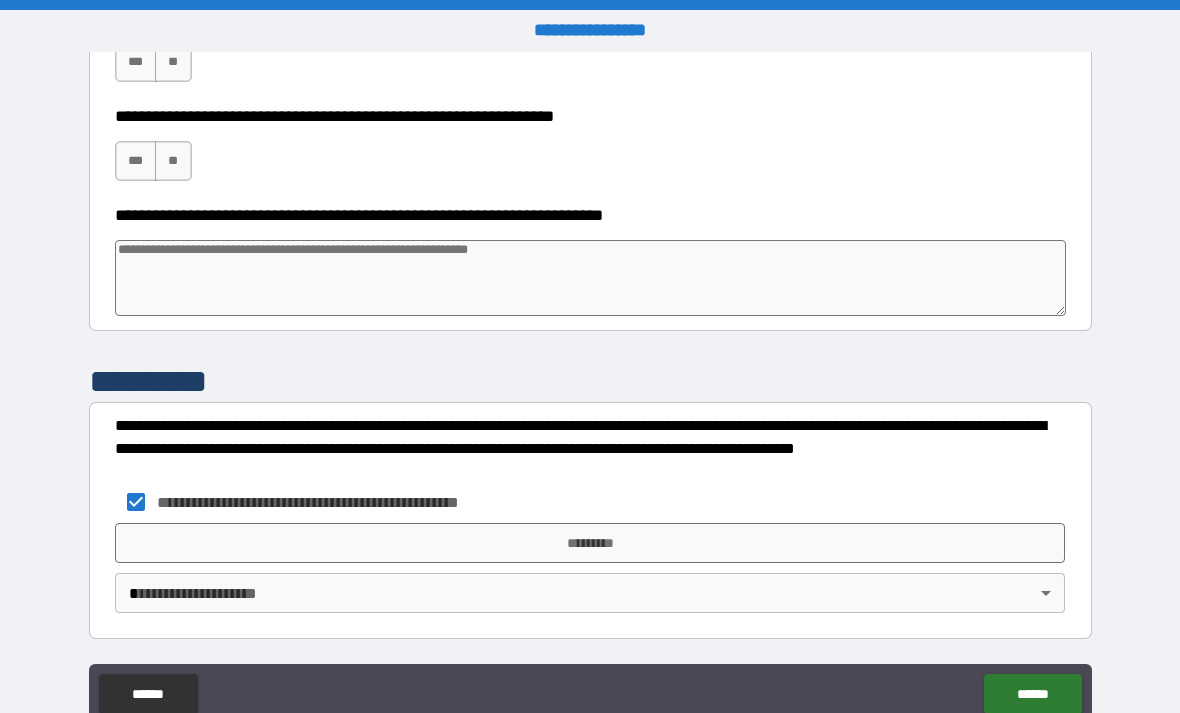 type on "*" 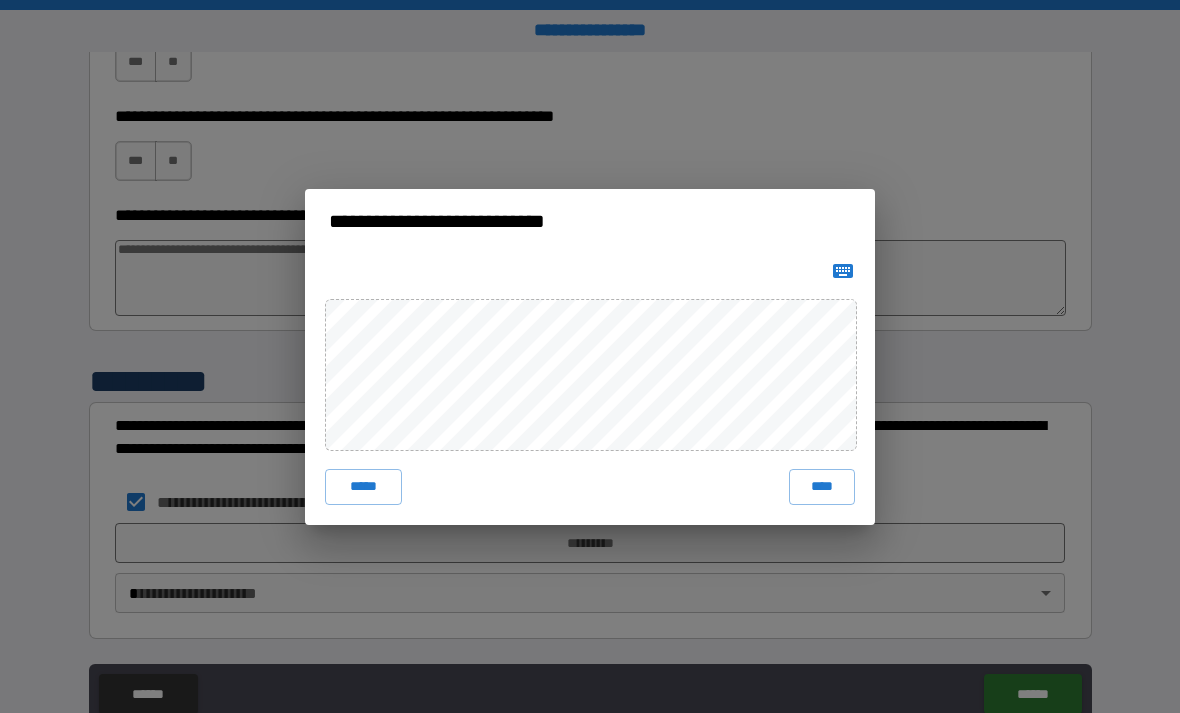 click on "****" at bounding box center [822, 487] 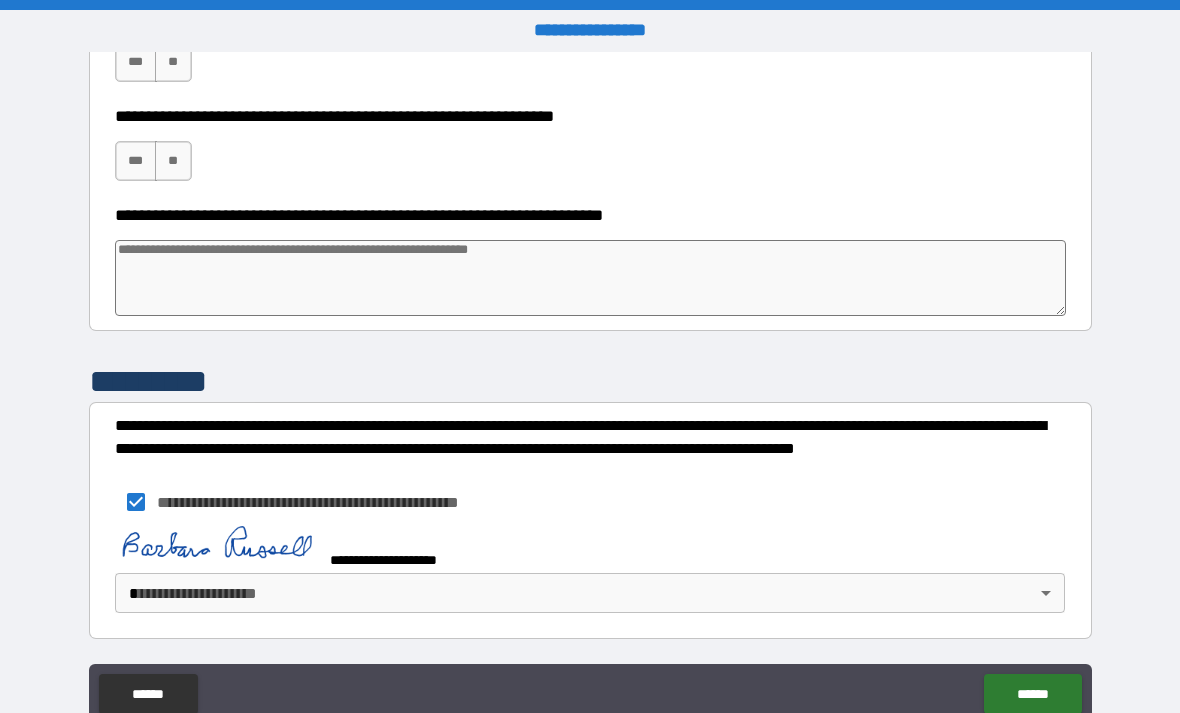 type on "*" 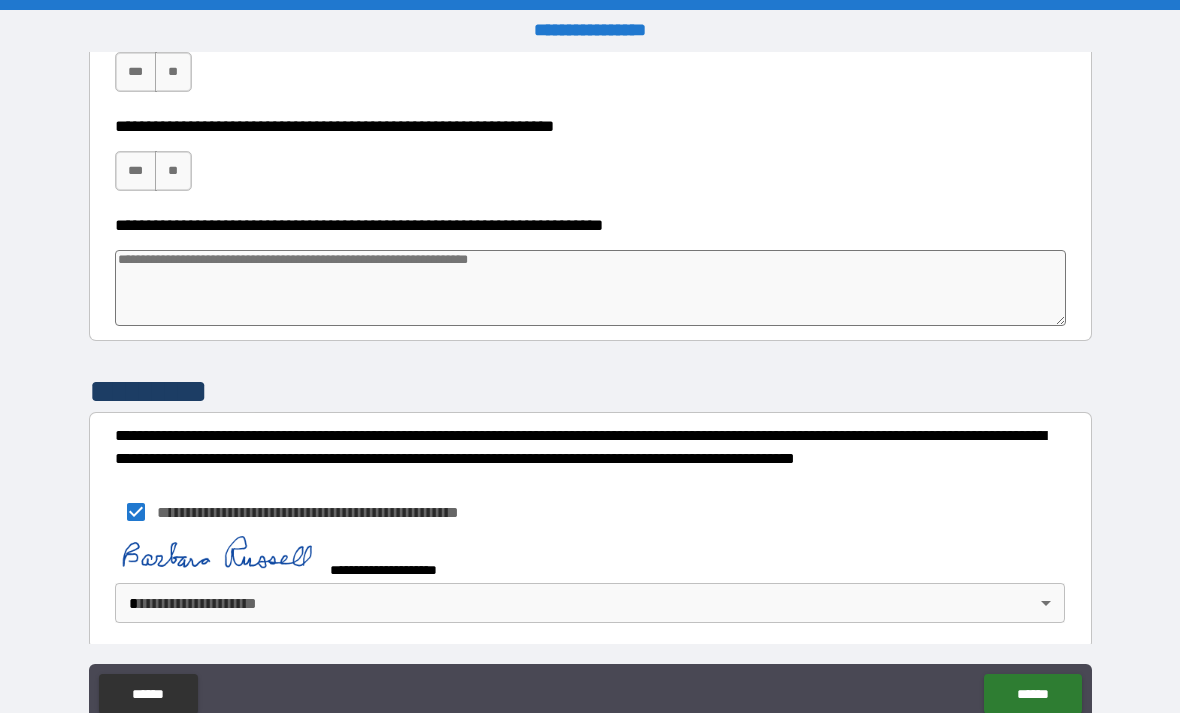 type on "*" 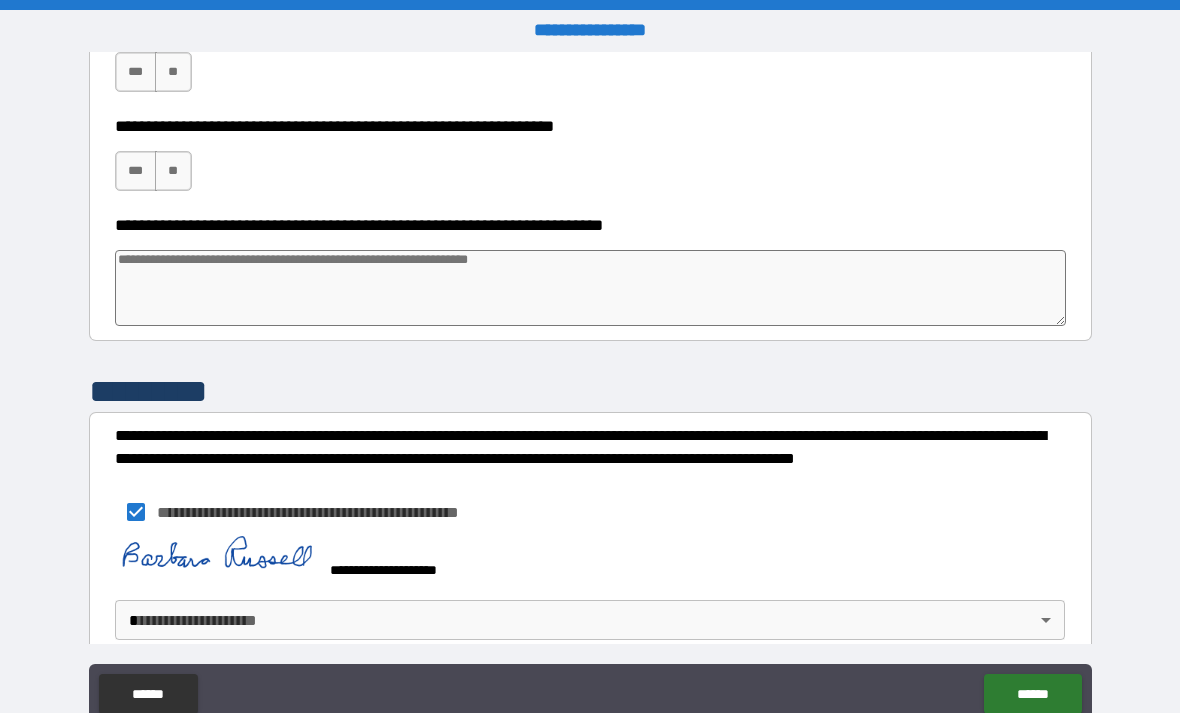 click on "**********" at bounding box center [590, 388] 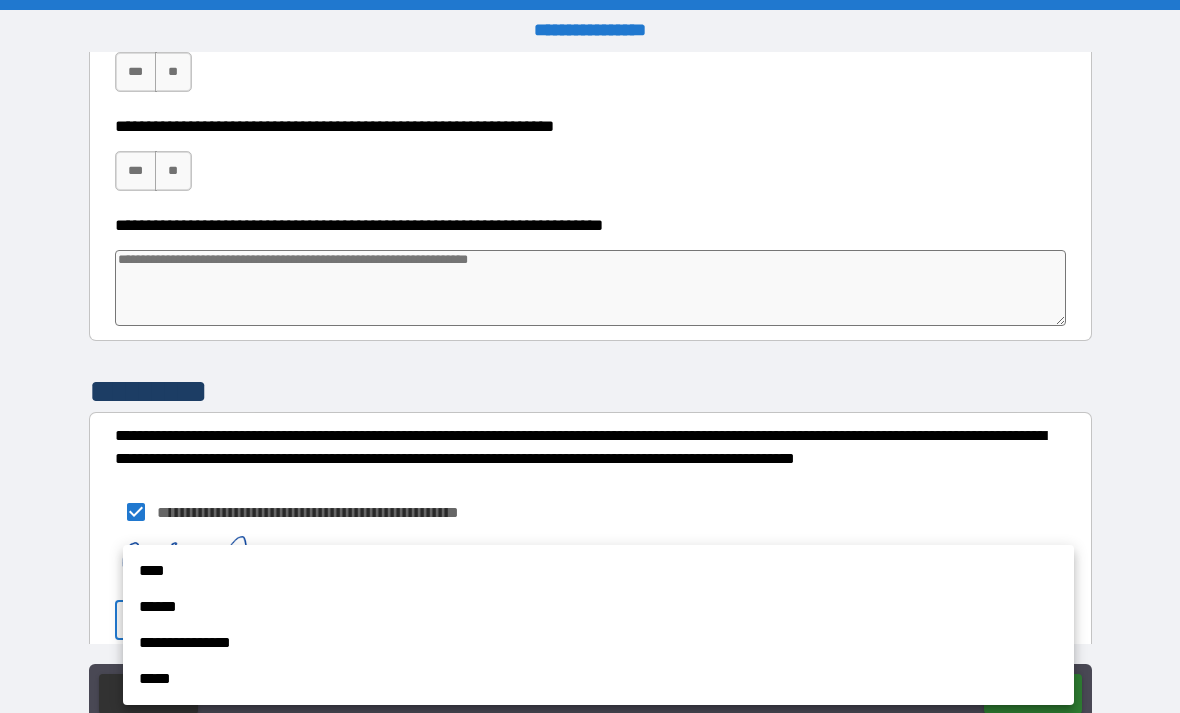 click on "****" at bounding box center [598, 571] 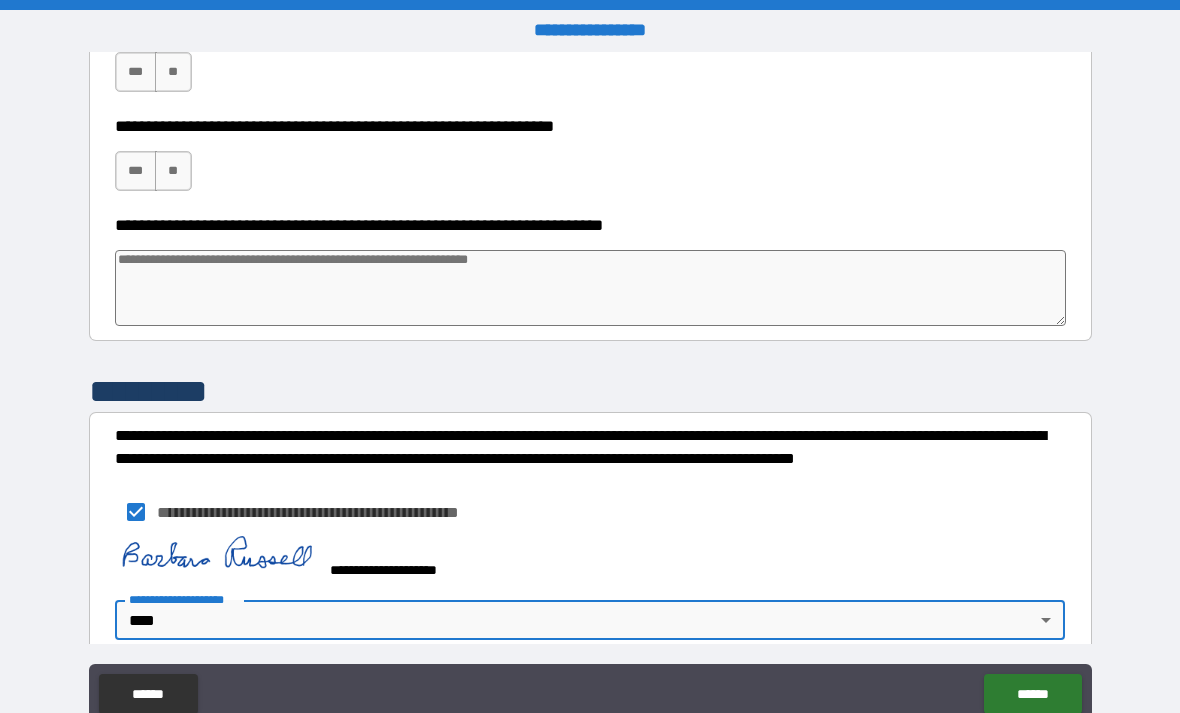 type on "*" 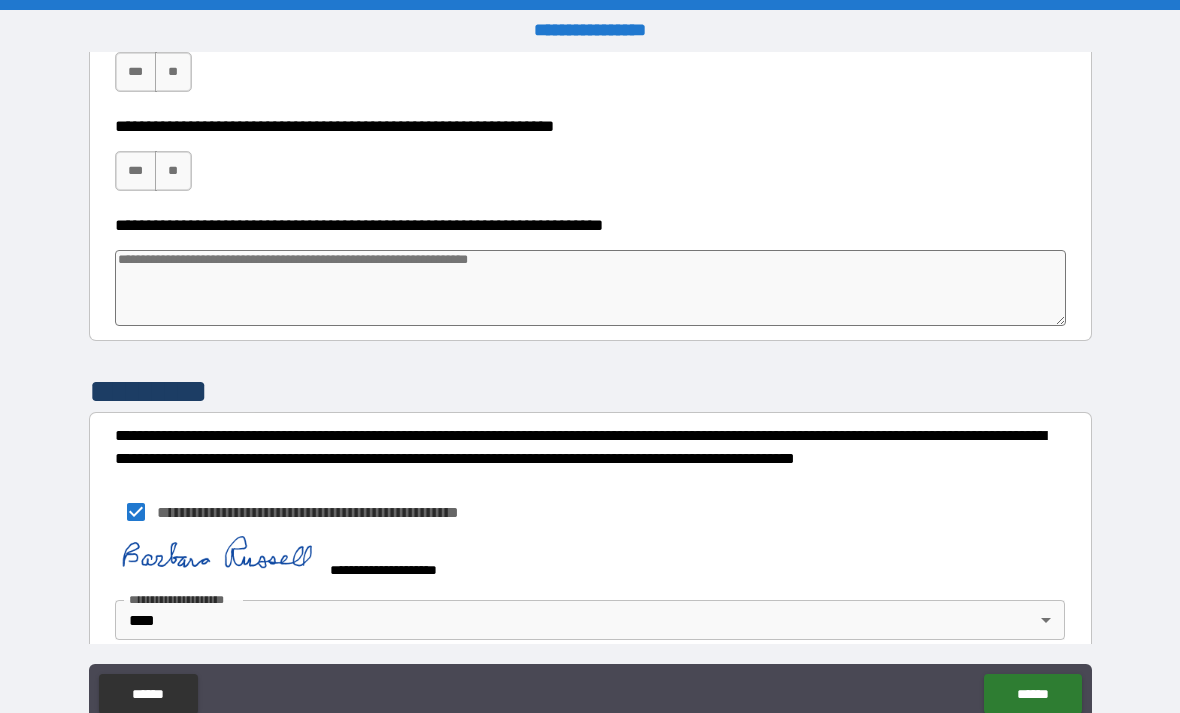 click on "******" at bounding box center [1032, 694] 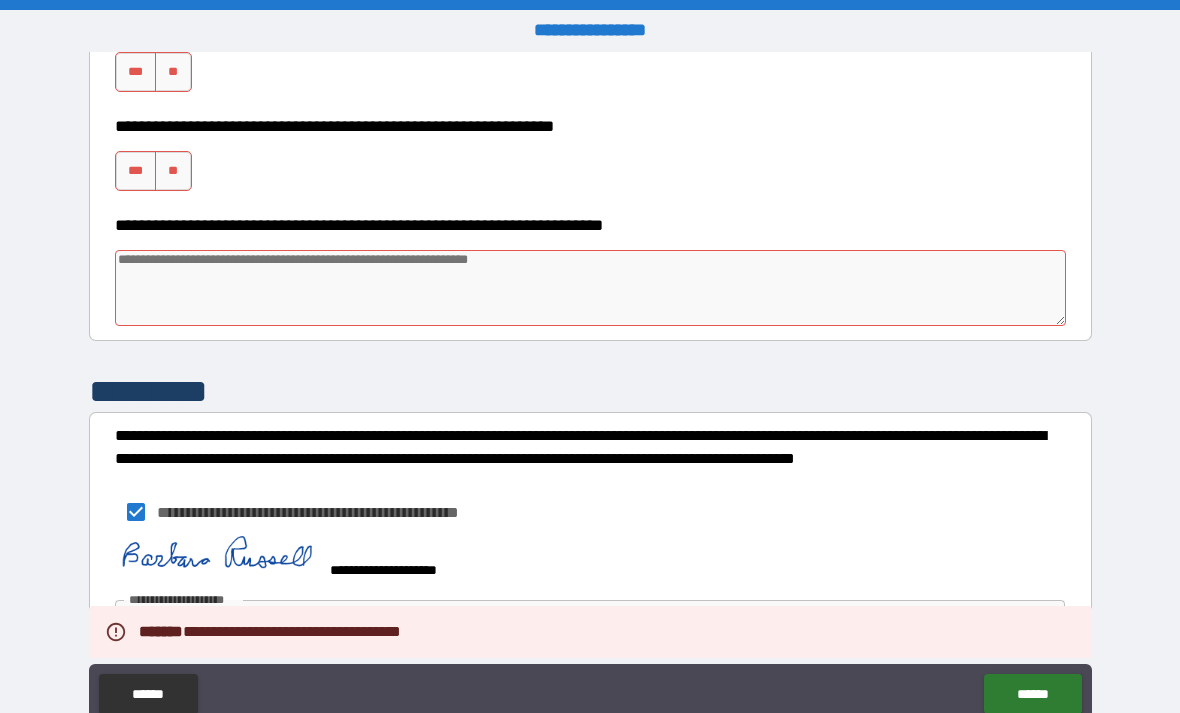click on "**********" at bounding box center [590, 391] 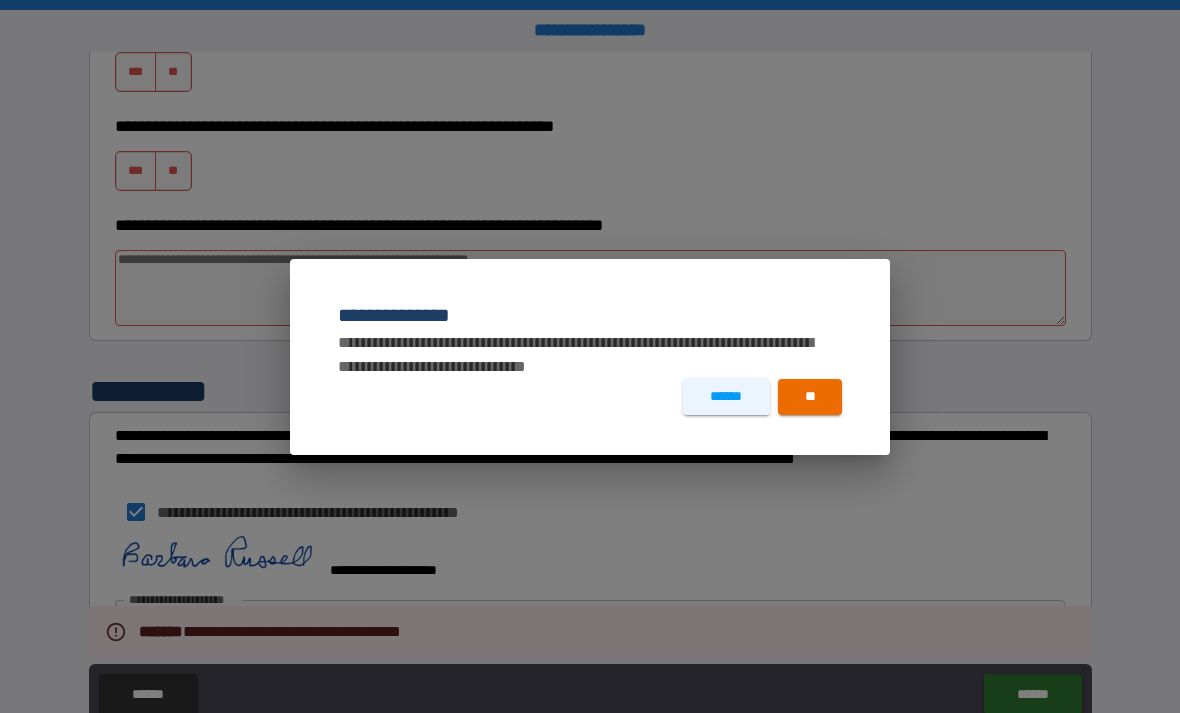 type on "*" 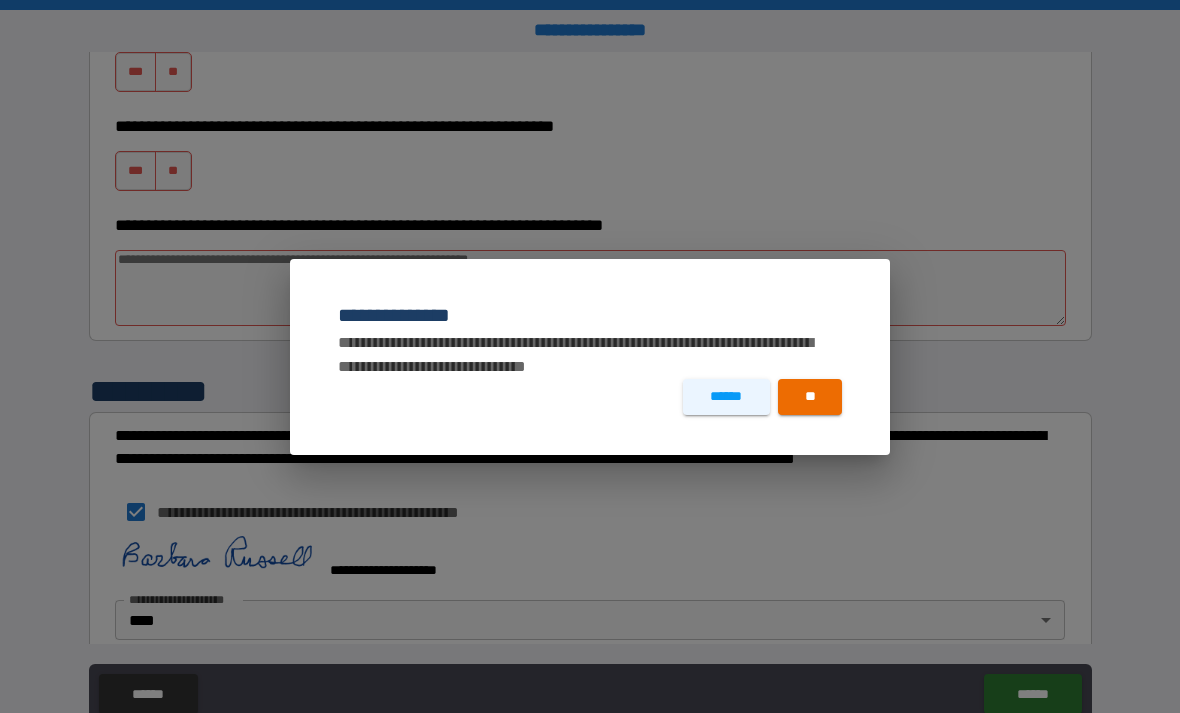 click on "**" at bounding box center (810, 397) 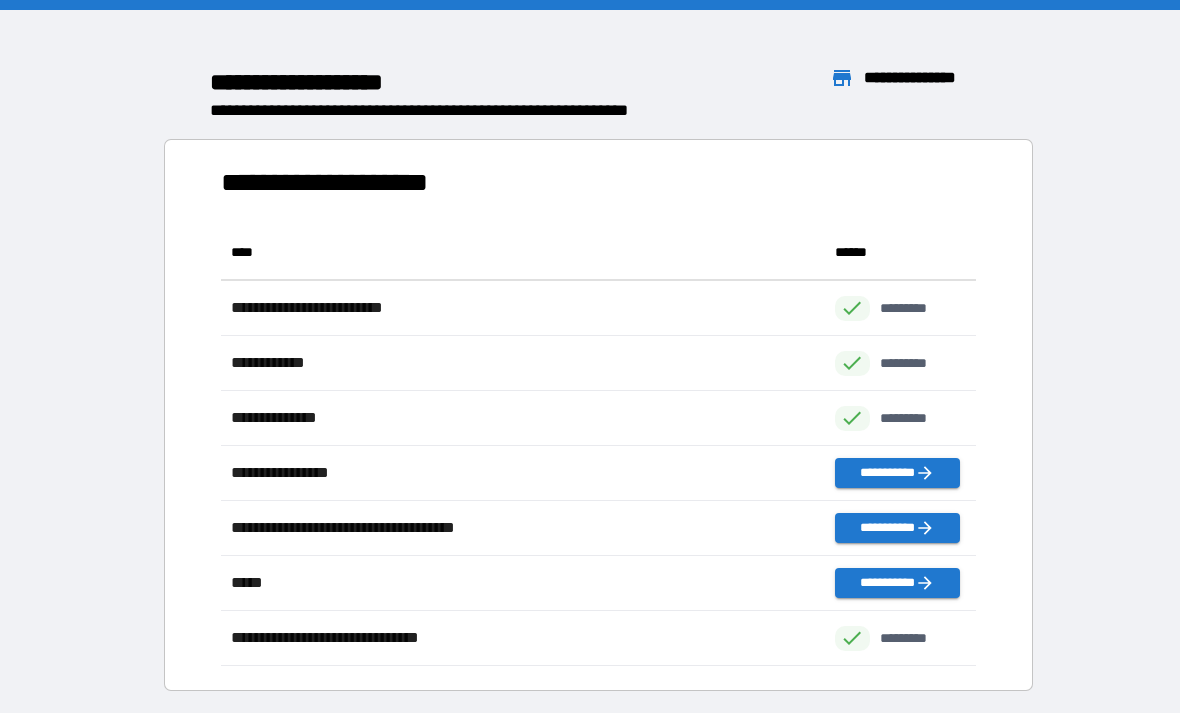 scroll, scrollTop: 1, scrollLeft: 1, axis: both 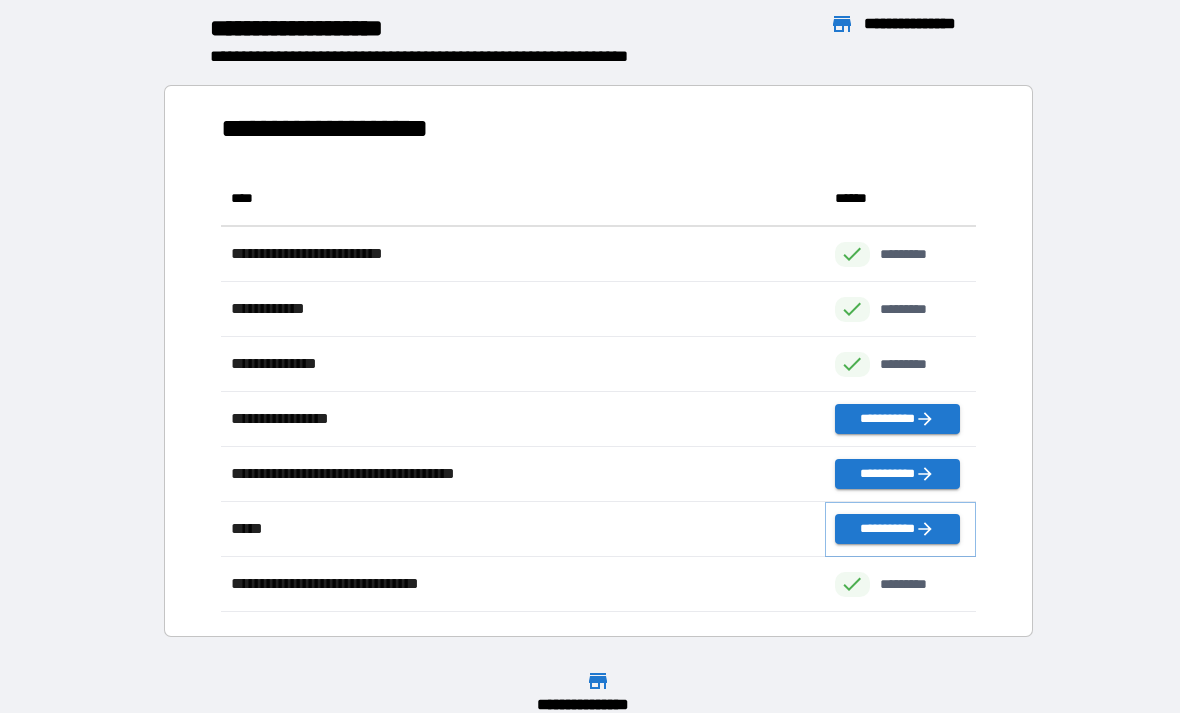 click 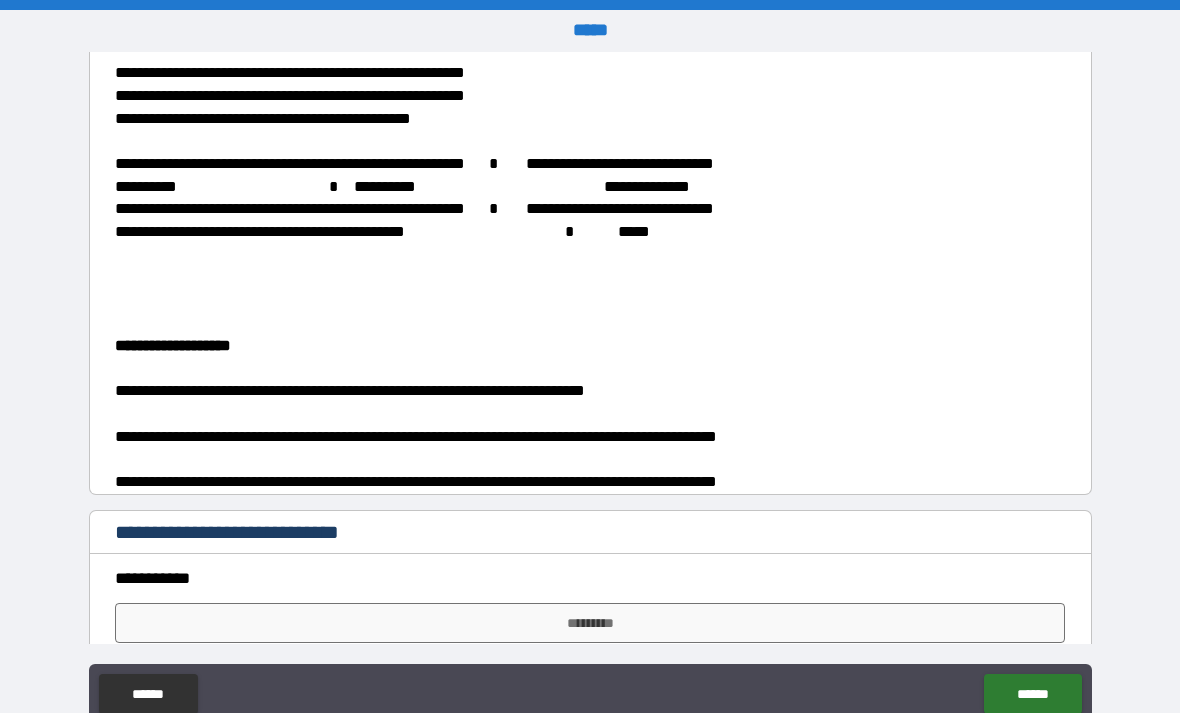 scroll, scrollTop: 2194, scrollLeft: 0, axis: vertical 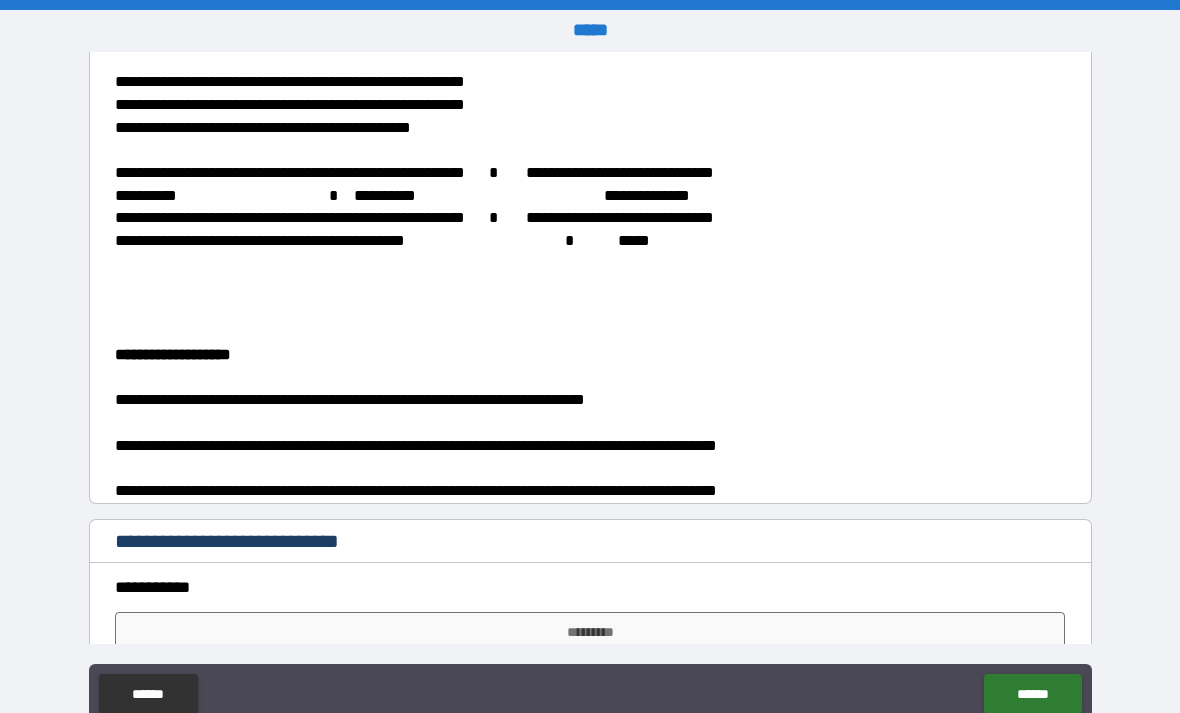click on "**********" at bounding box center [434, 36] 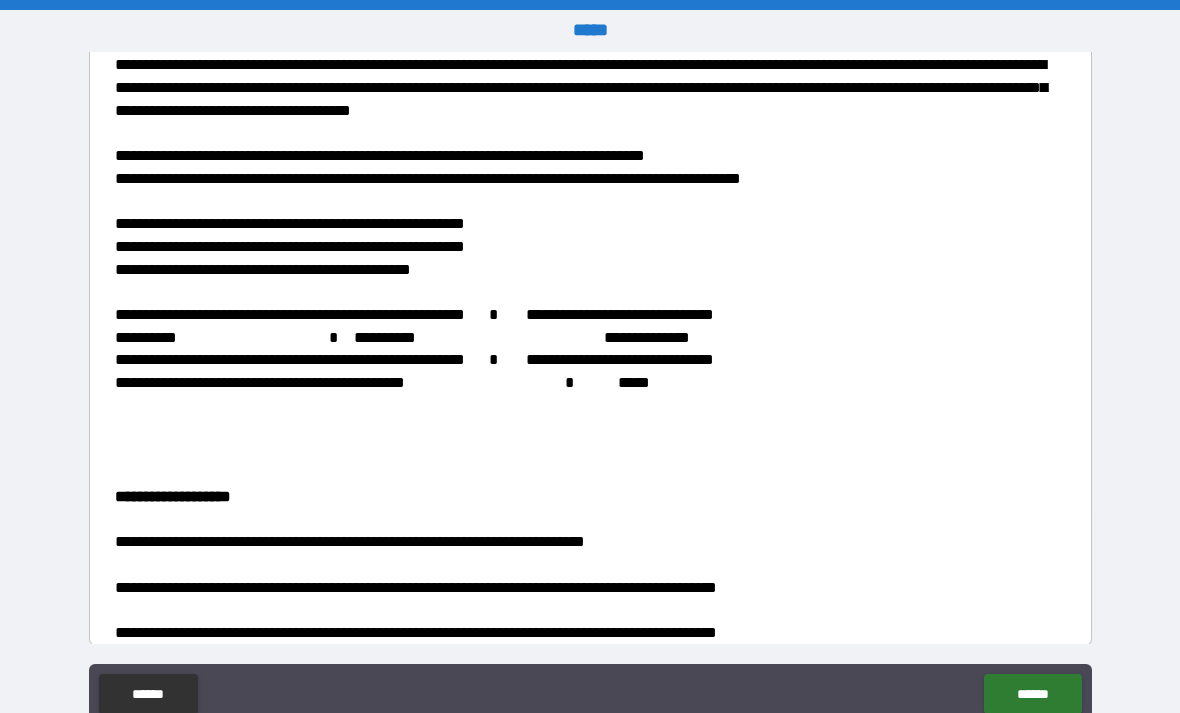 scroll, scrollTop: 2072, scrollLeft: 0, axis: vertical 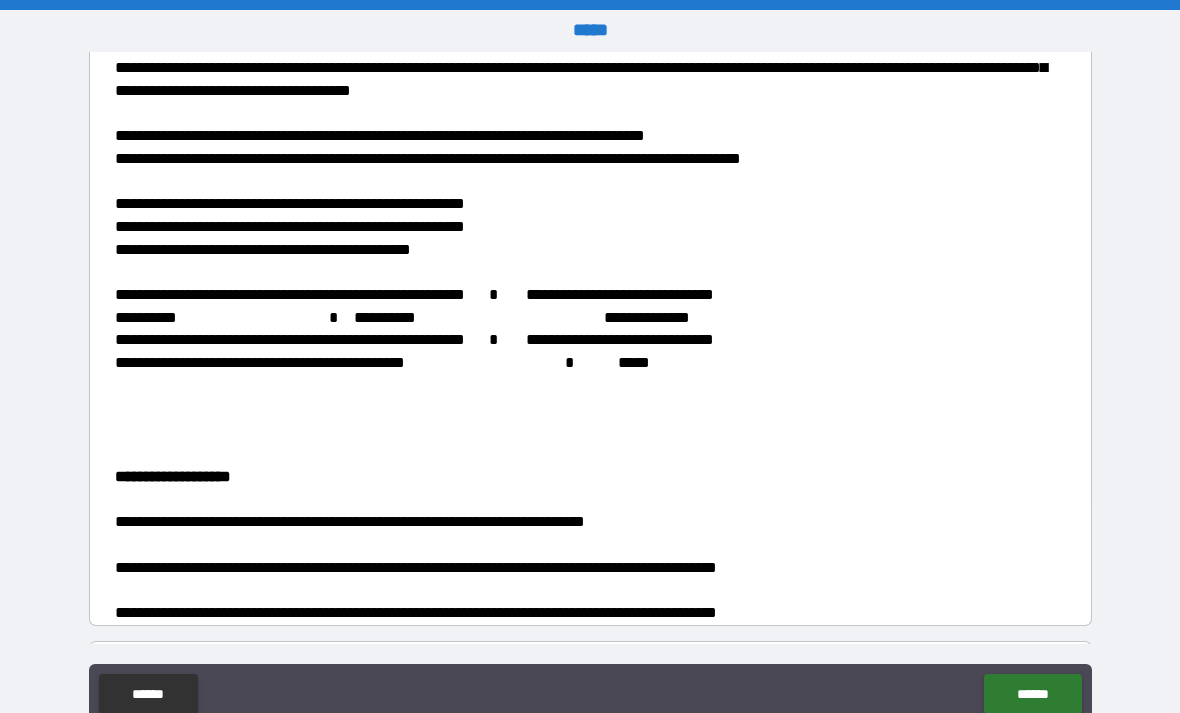 click on "*" at bounding box center [121, 158] 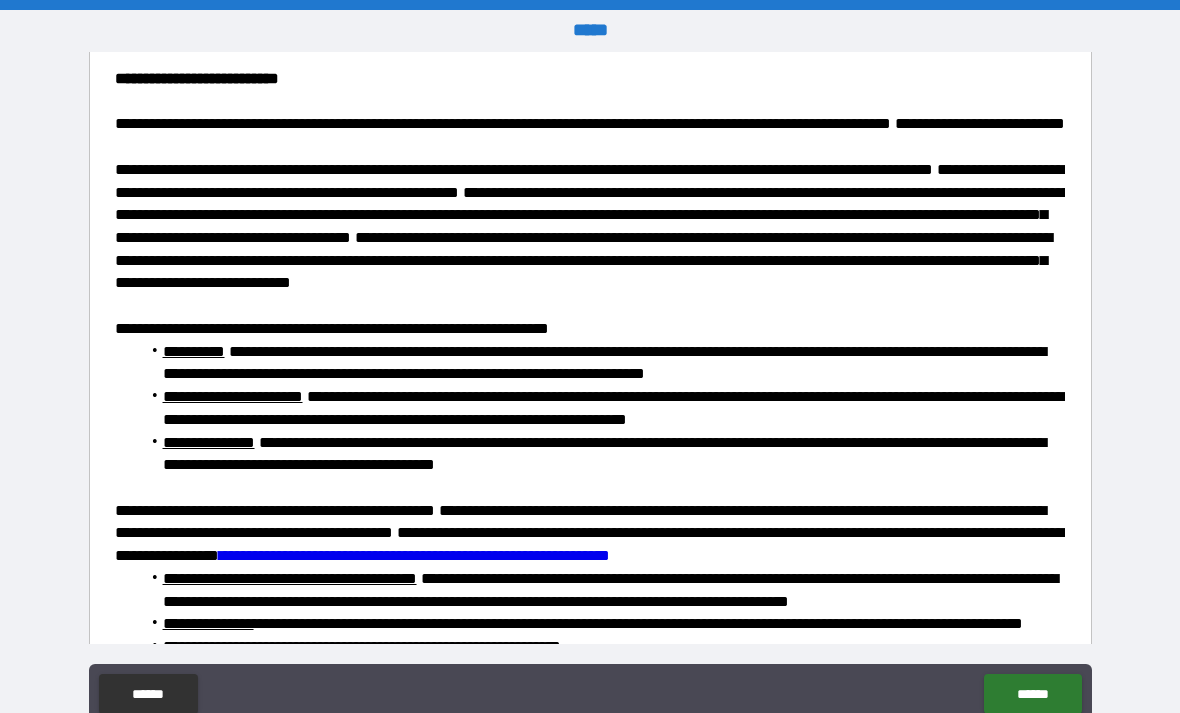 scroll, scrollTop: 271, scrollLeft: 0, axis: vertical 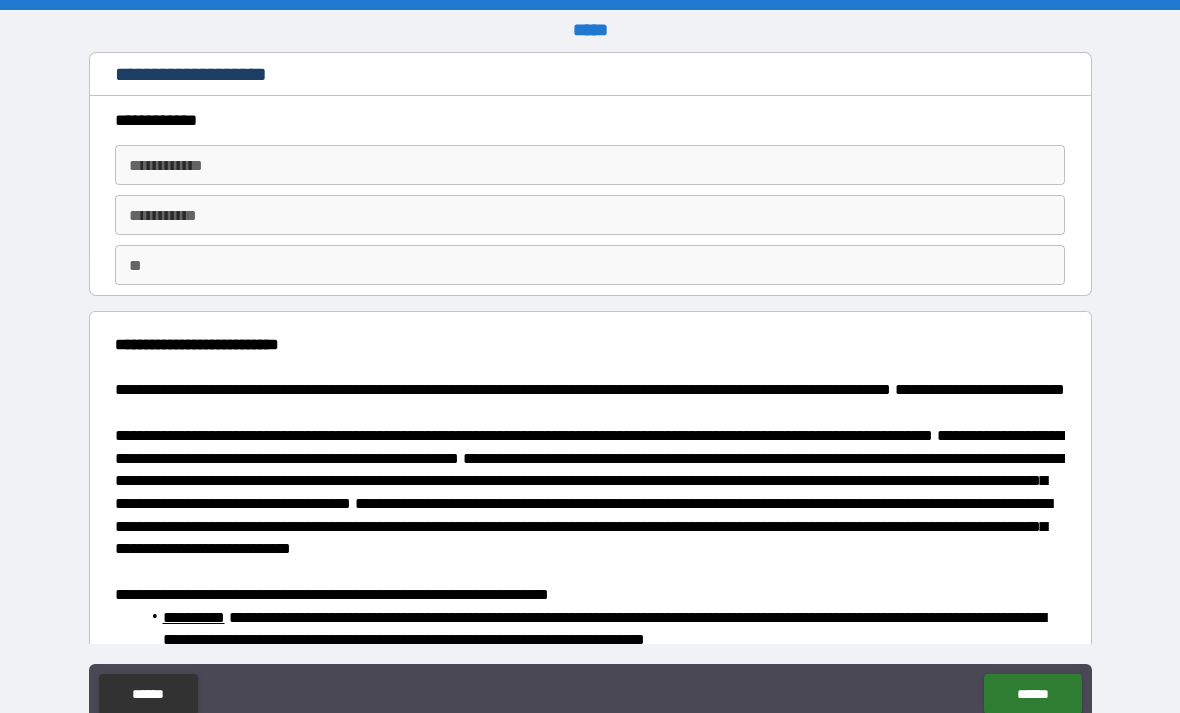 click on "**********" at bounding box center [590, 165] 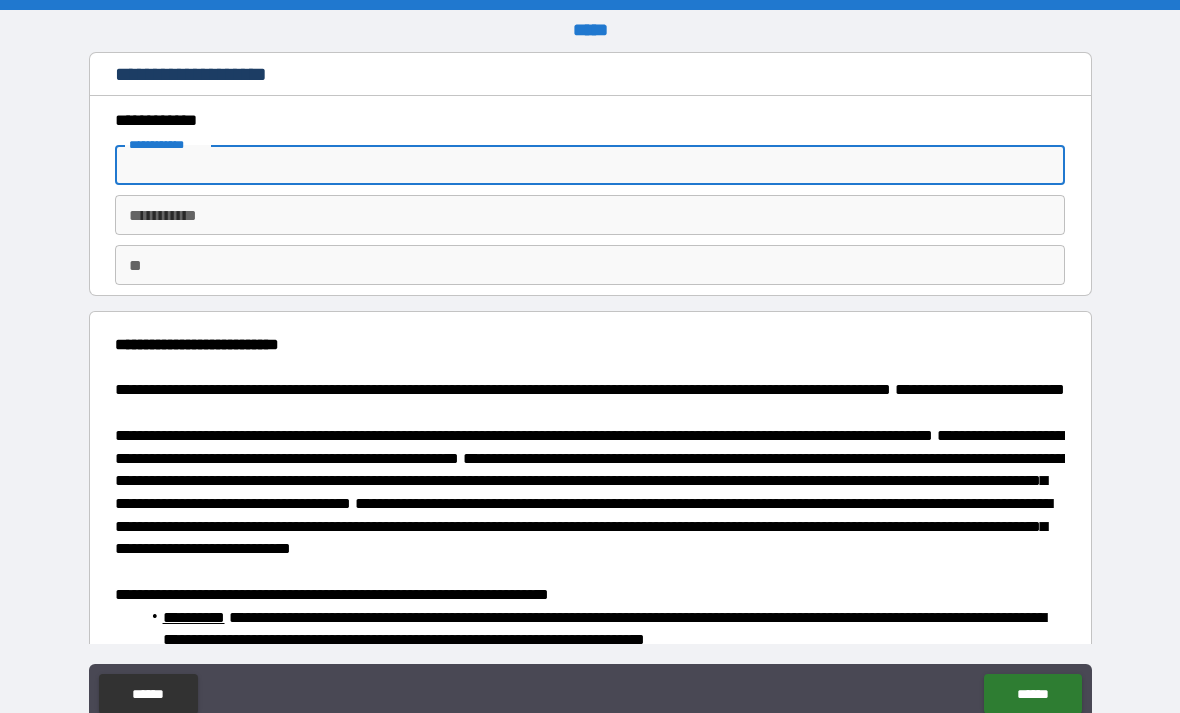 type on "*******" 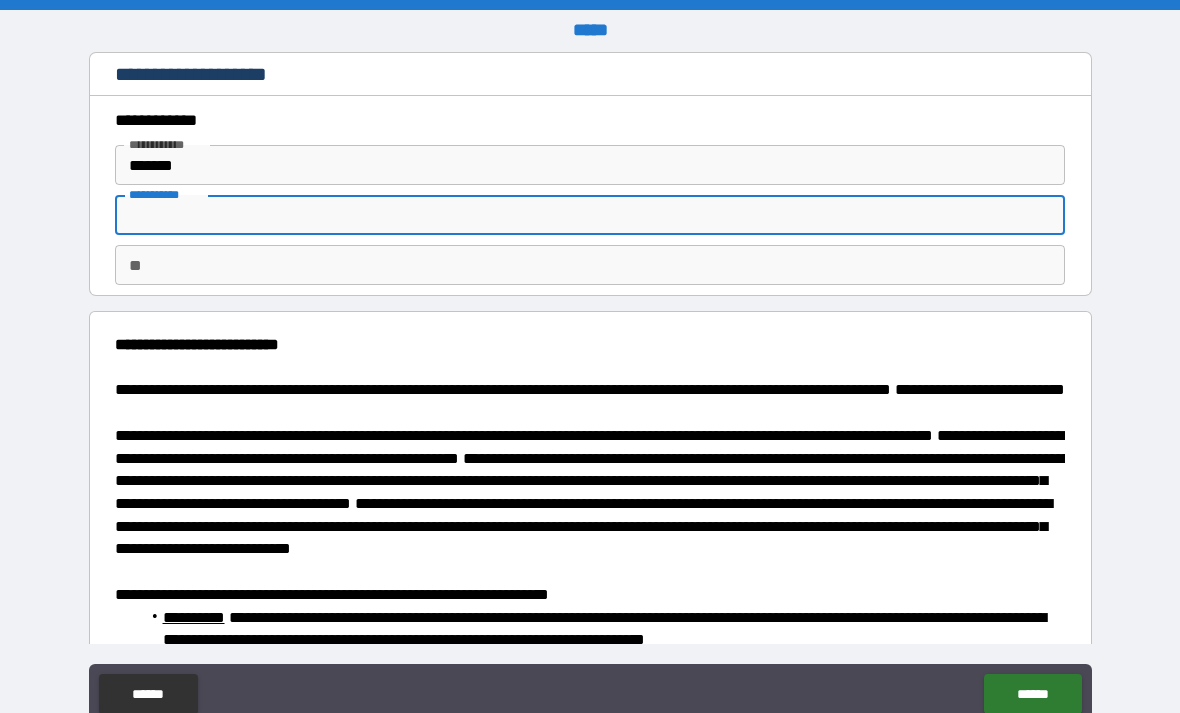 type on "*******" 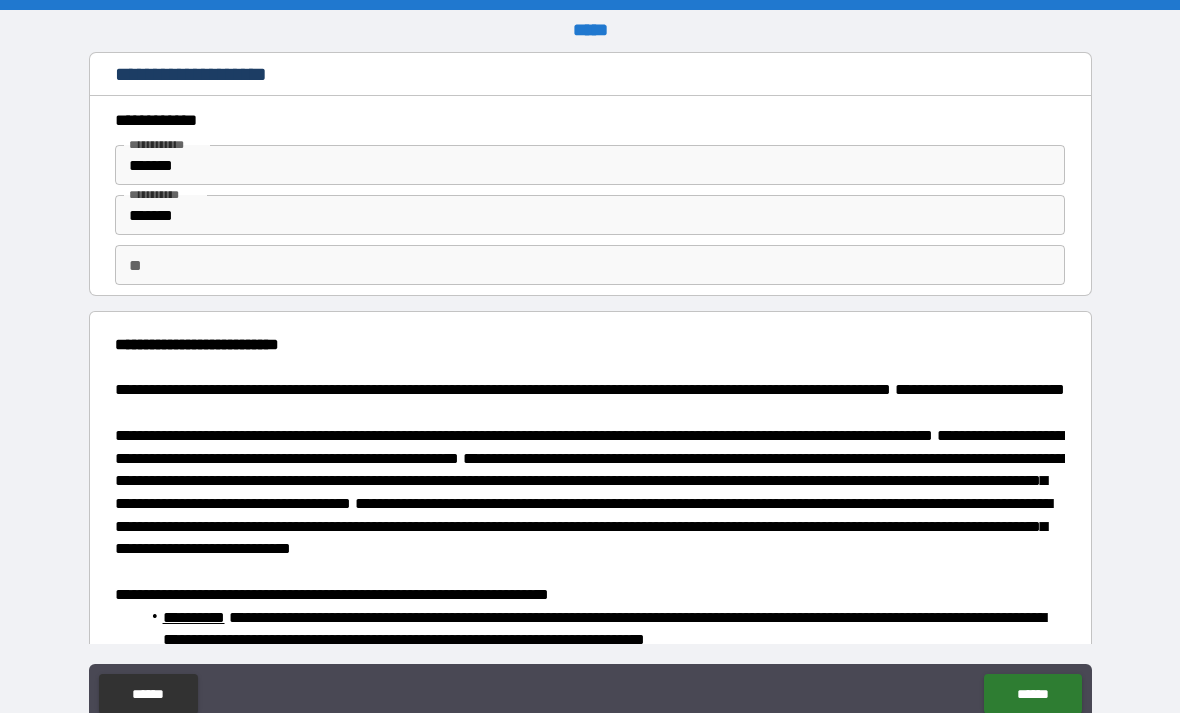 click on "** **" at bounding box center (590, 265) 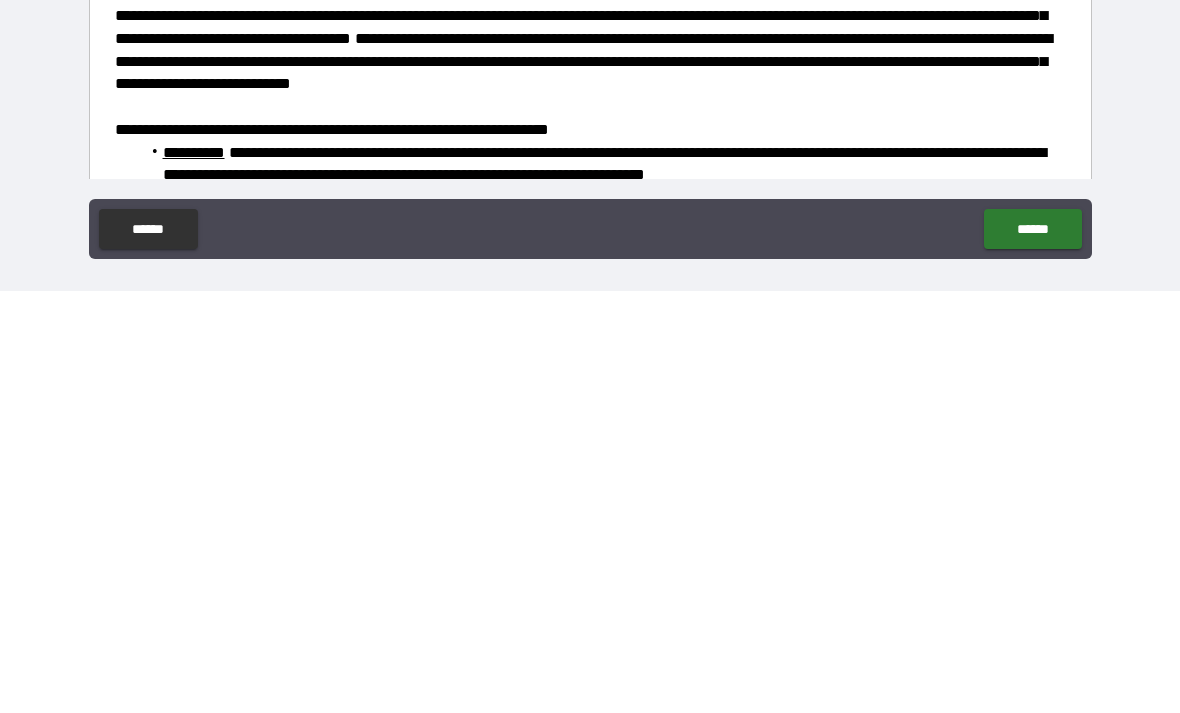 scroll, scrollTop: 64, scrollLeft: 0, axis: vertical 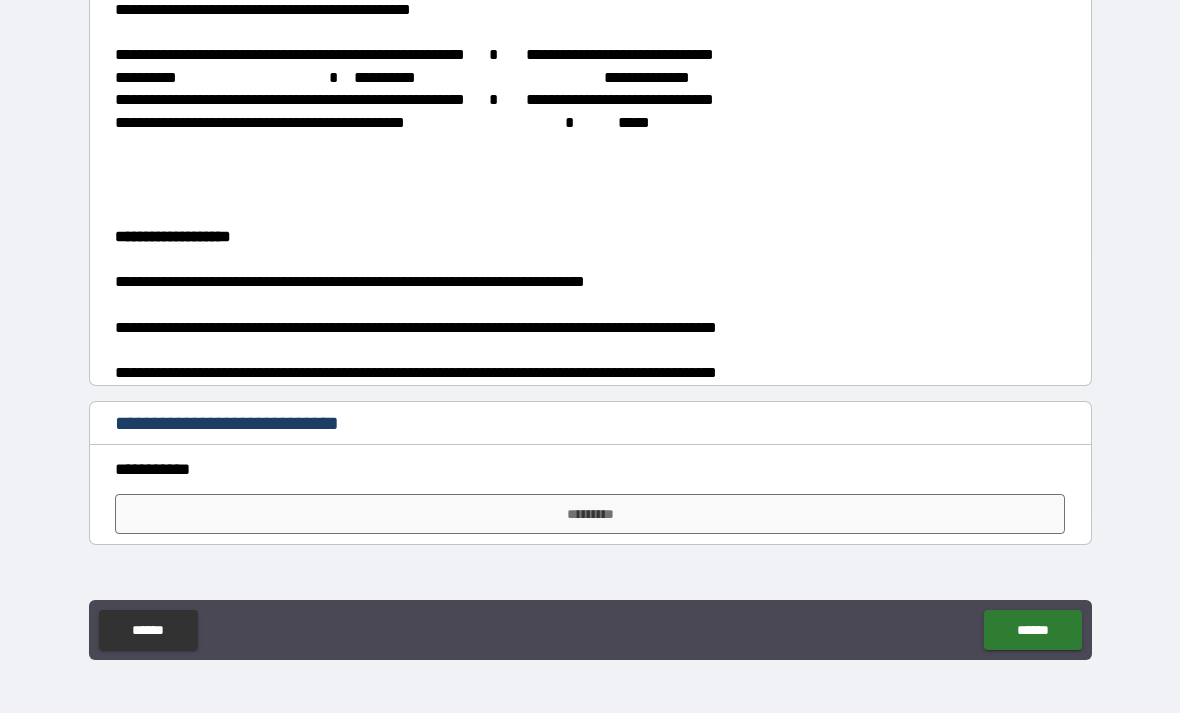 type on "*" 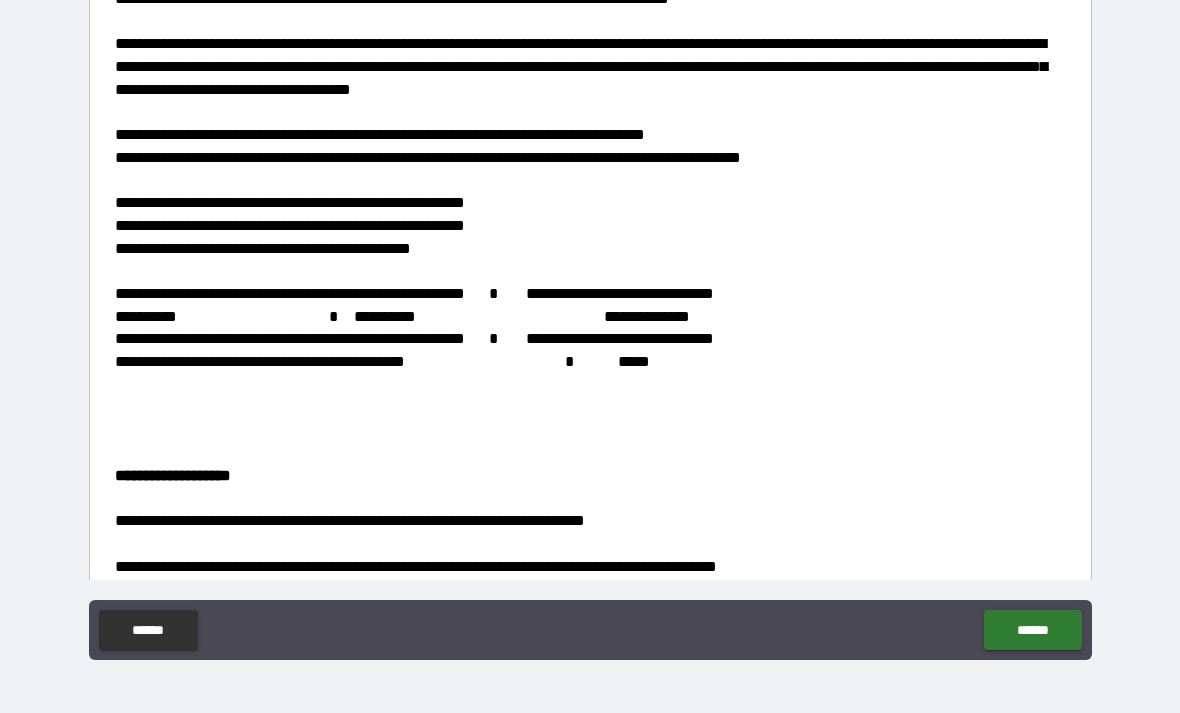 scroll, scrollTop: 2011, scrollLeft: 0, axis: vertical 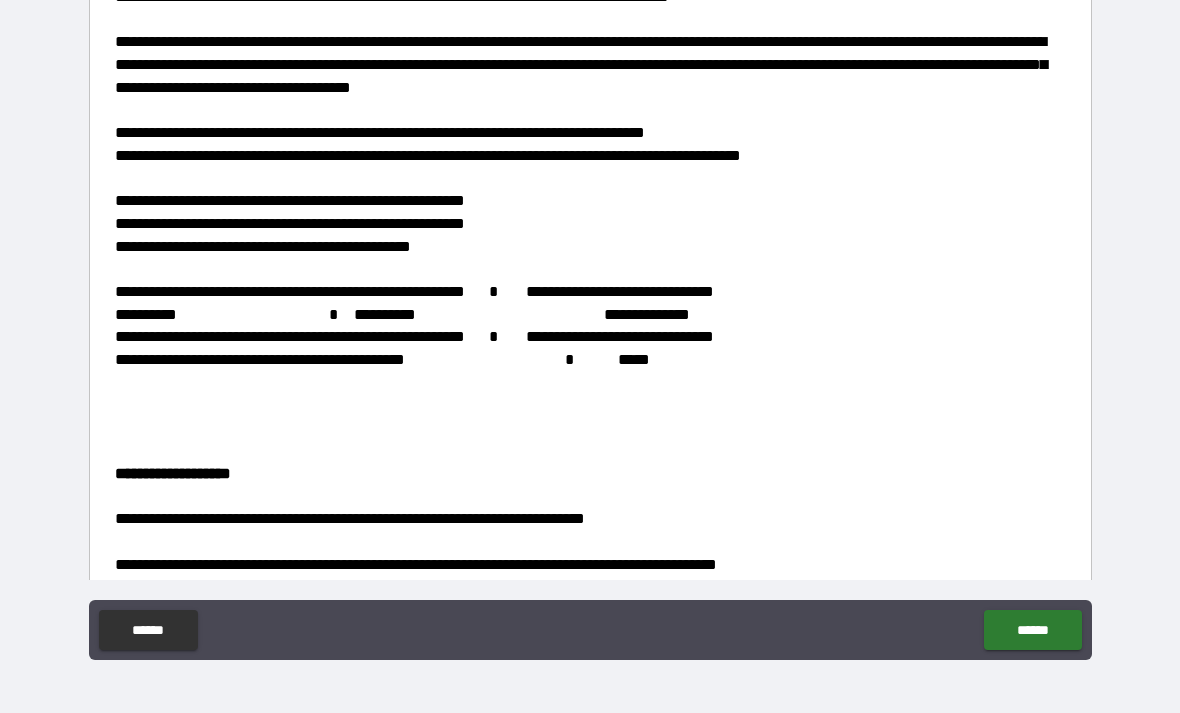 click on "**********" at bounding box center [290, 200] 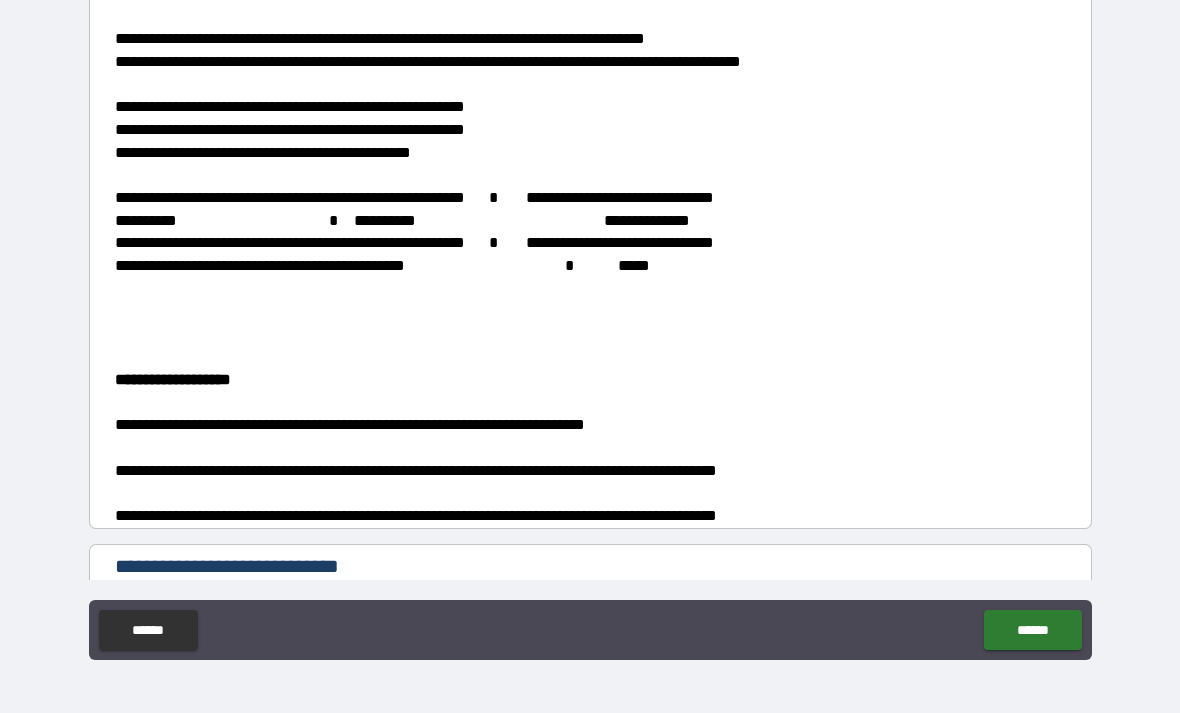 scroll, scrollTop: 2125, scrollLeft: 0, axis: vertical 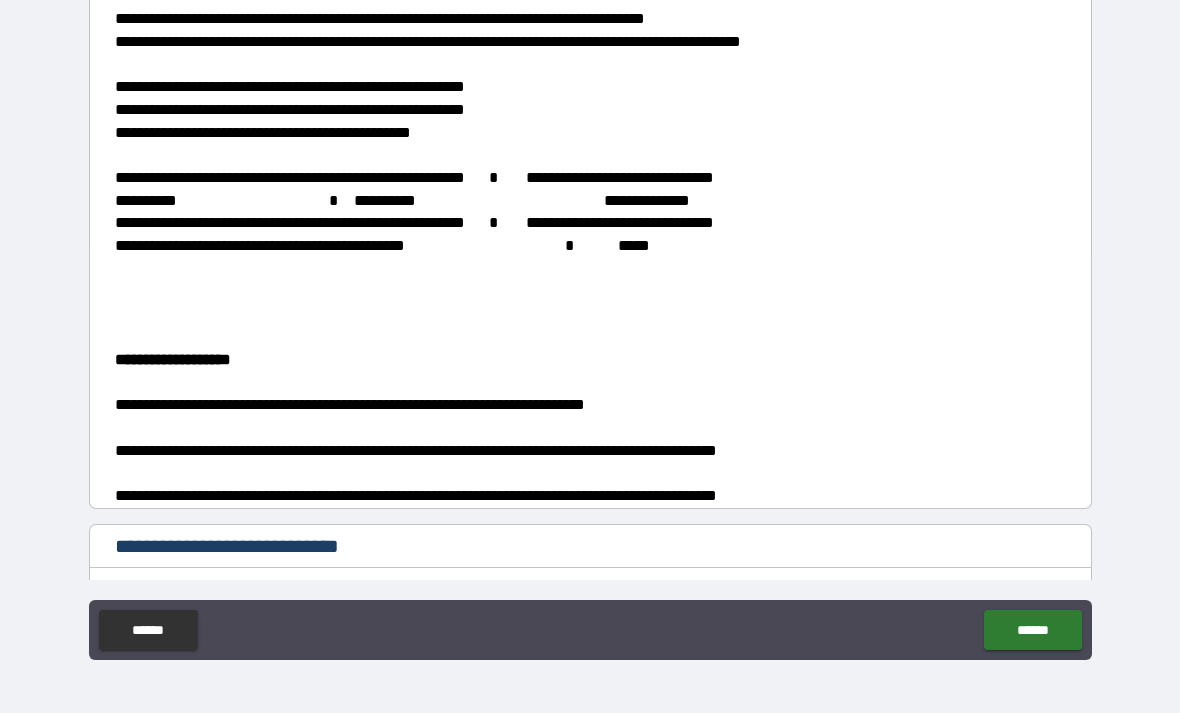 click on "**********" at bounding box center (402, 200) 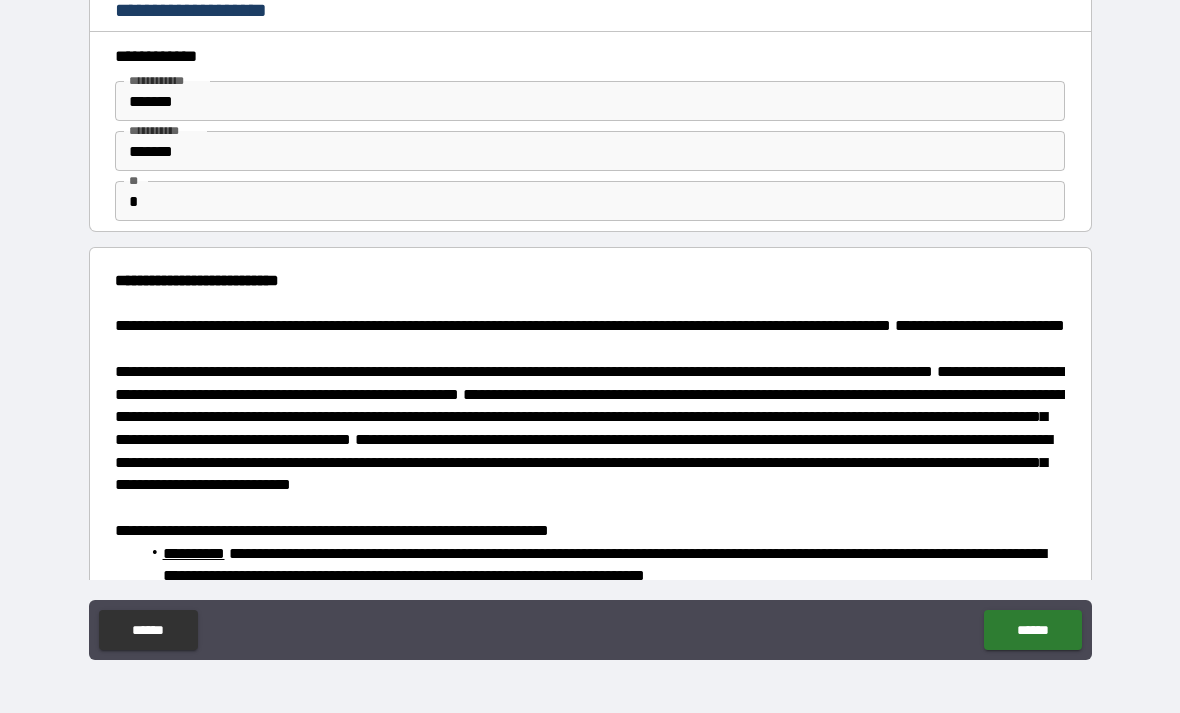 scroll, scrollTop: 0, scrollLeft: 0, axis: both 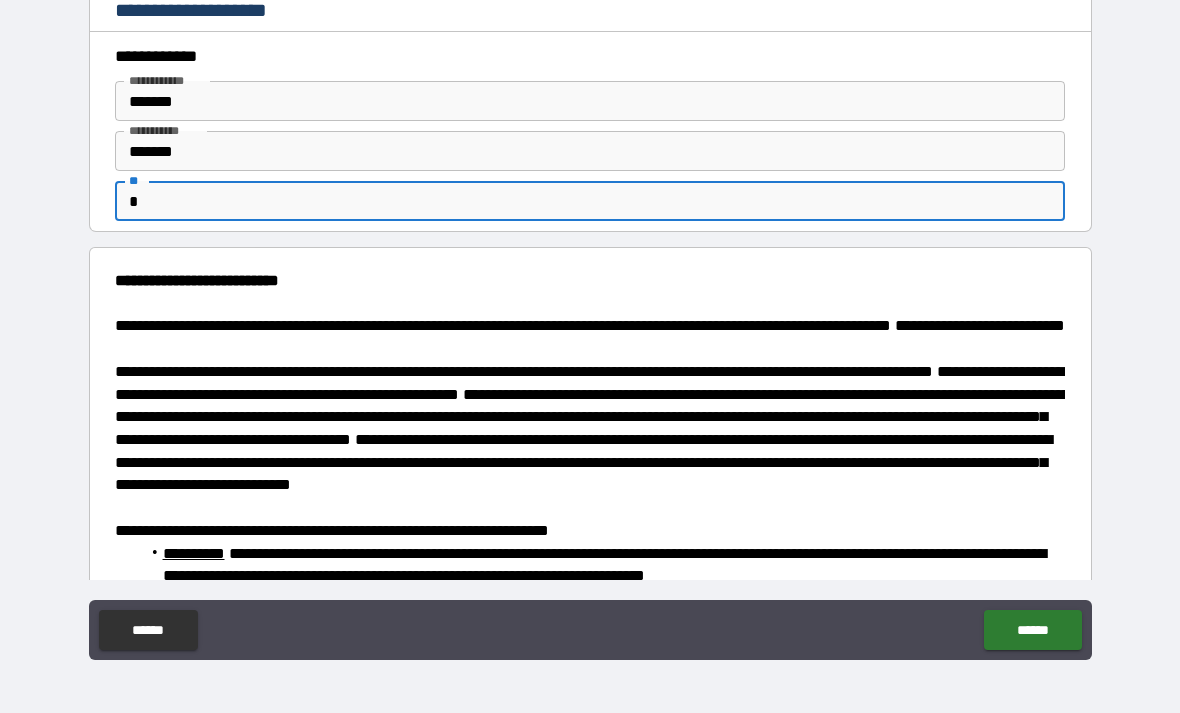 click on "**********" at bounding box center (590, 327) 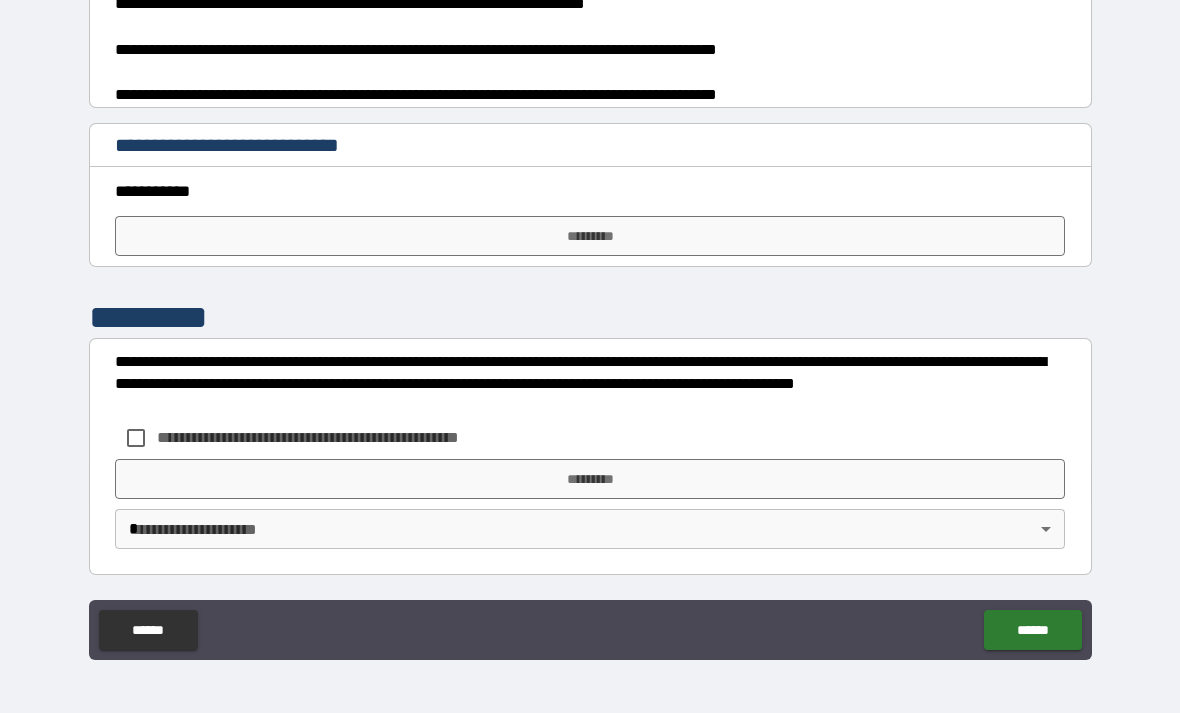 scroll, scrollTop: 2715, scrollLeft: 0, axis: vertical 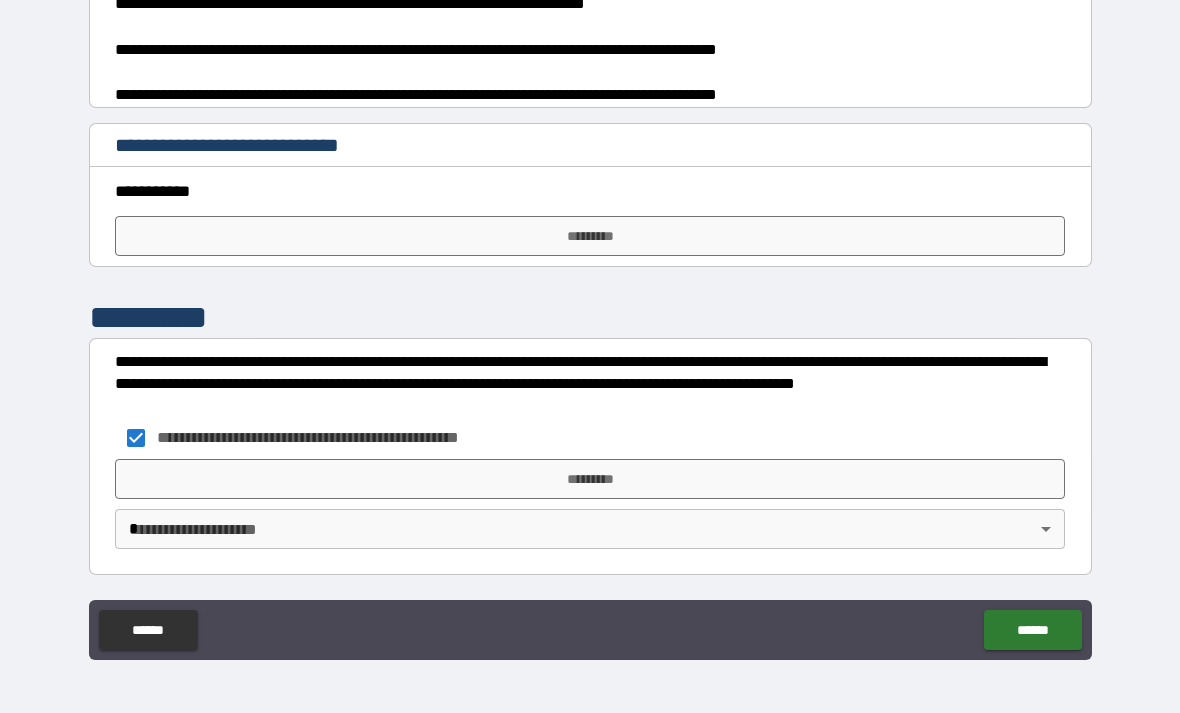 click on "*********" at bounding box center (590, 479) 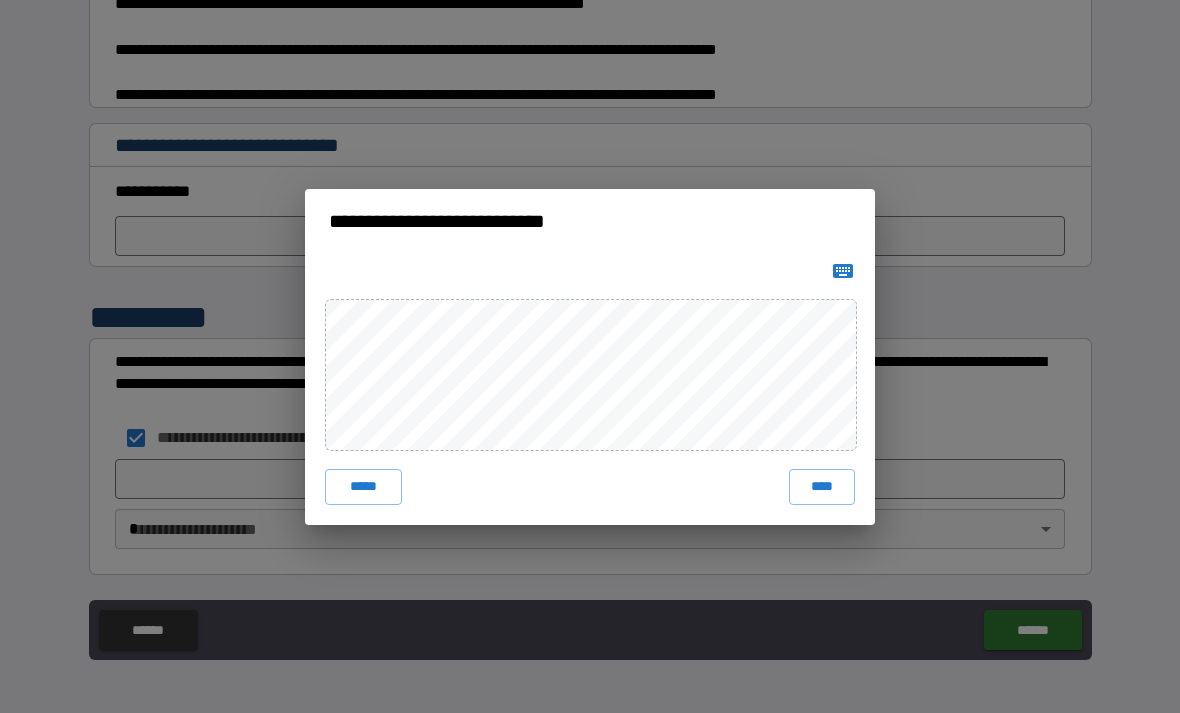 click on "****" at bounding box center [822, 487] 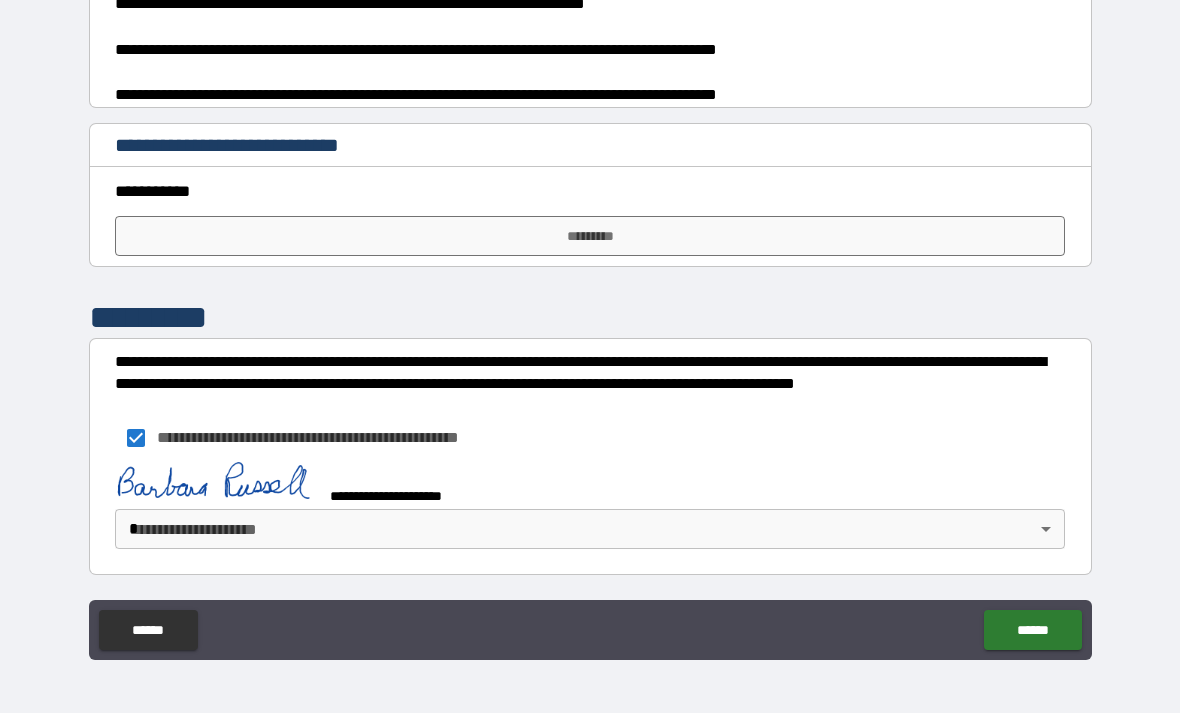 scroll, scrollTop: 2705, scrollLeft: 0, axis: vertical 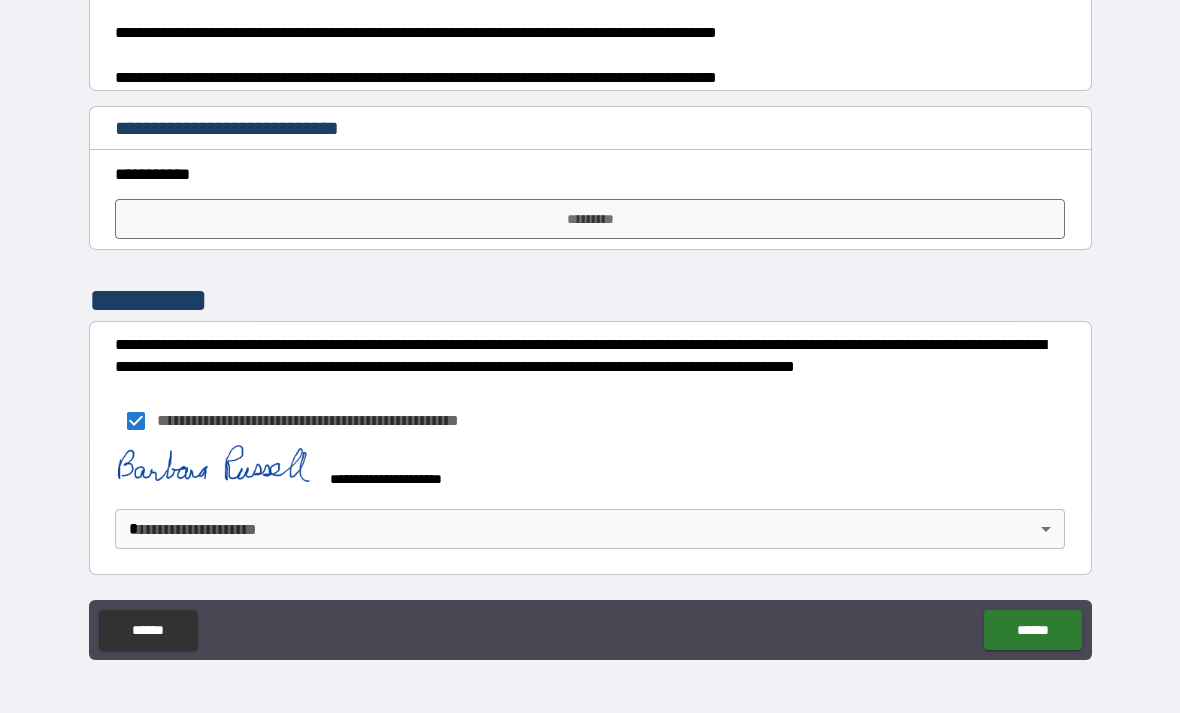 click on "**********" at bounding box center (590, 324) 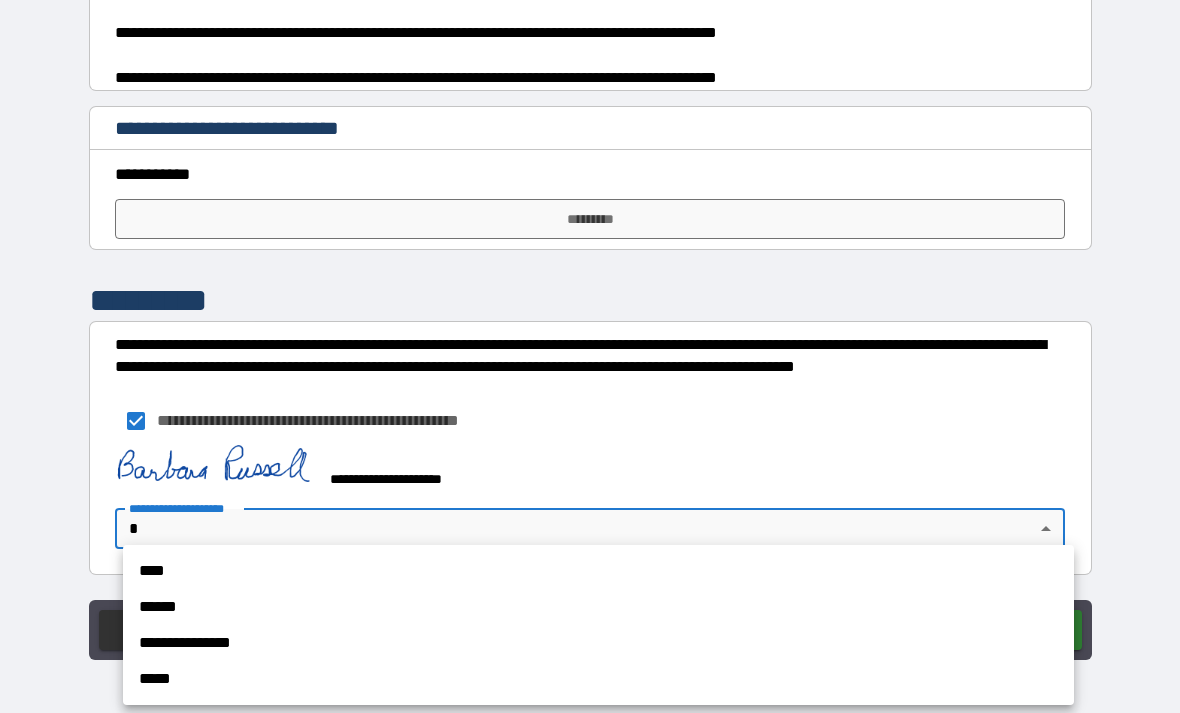 click on "****" at bounding box center [598, 571] 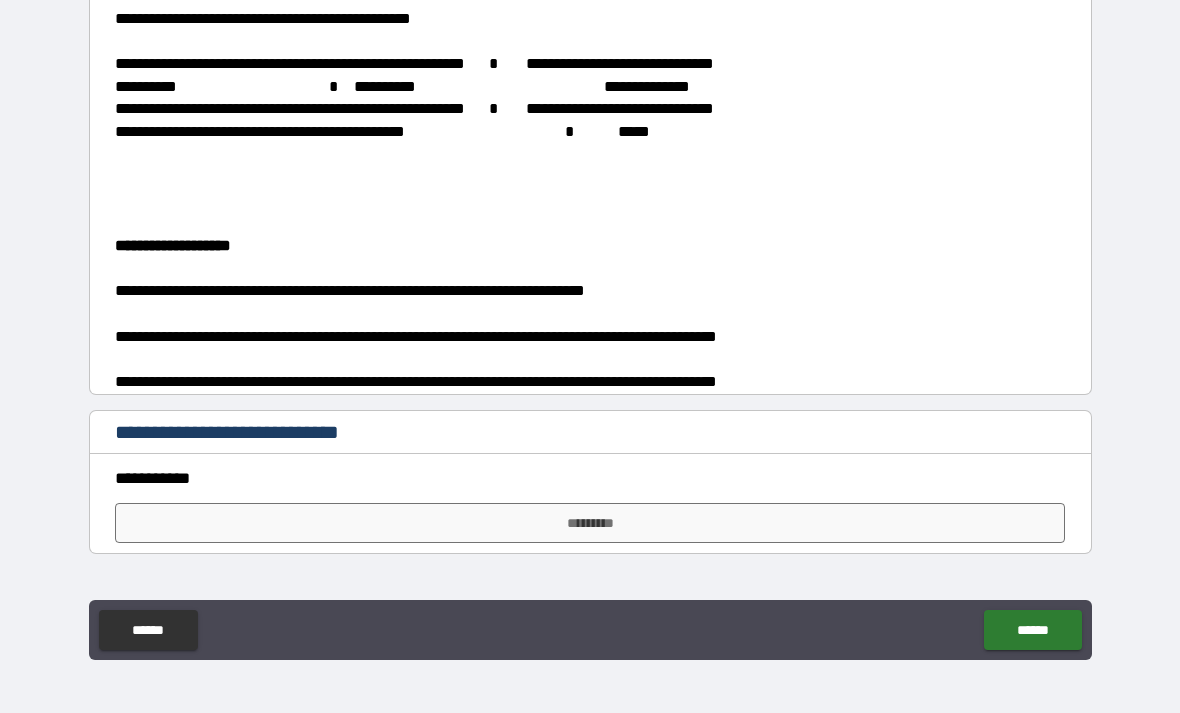 scroll, scrollTop: 2236, scrollLeft: 0, axis: vertical 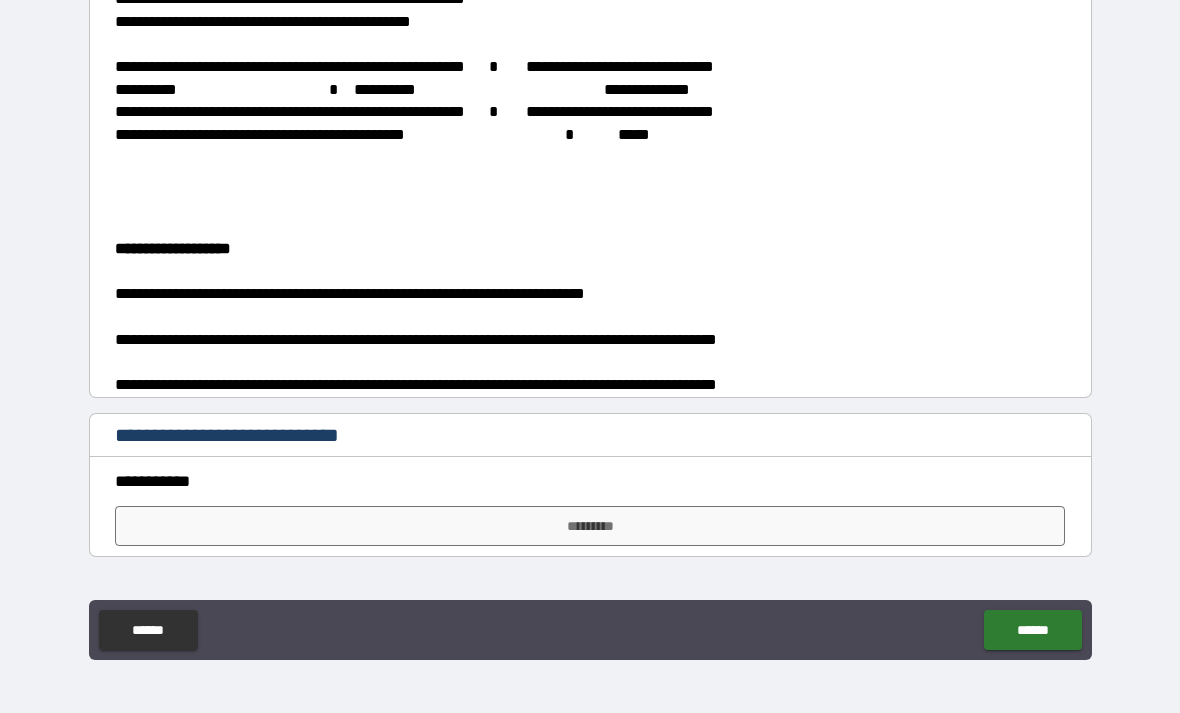 click on "**********" at bounding box center [402, 89] 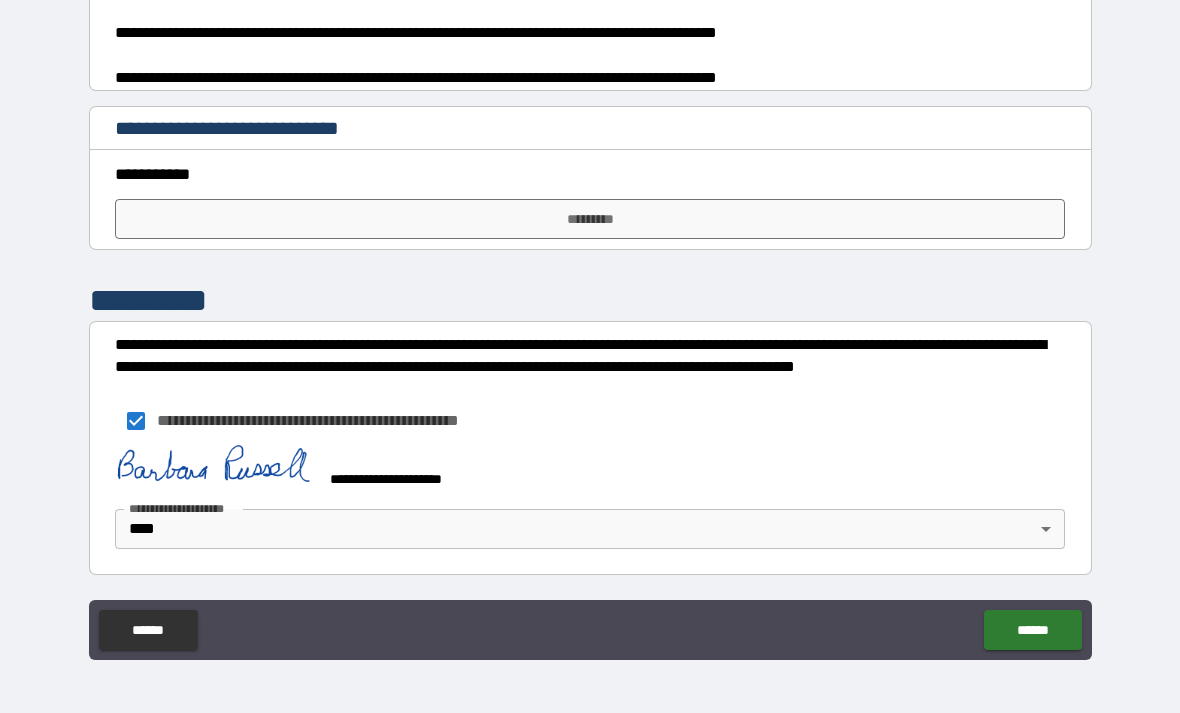 scroll, scrollTop: 2732, scrollLeft: 0, axis: vertical 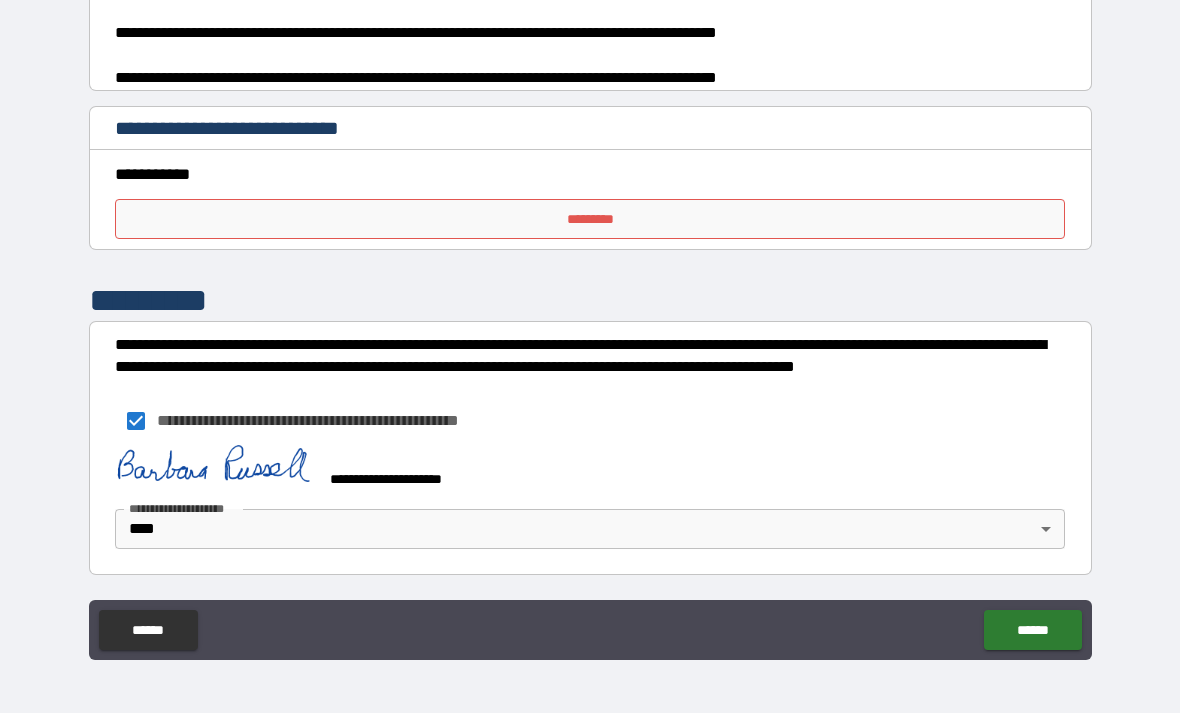 click on "*********" at bounding box center (590, 219) 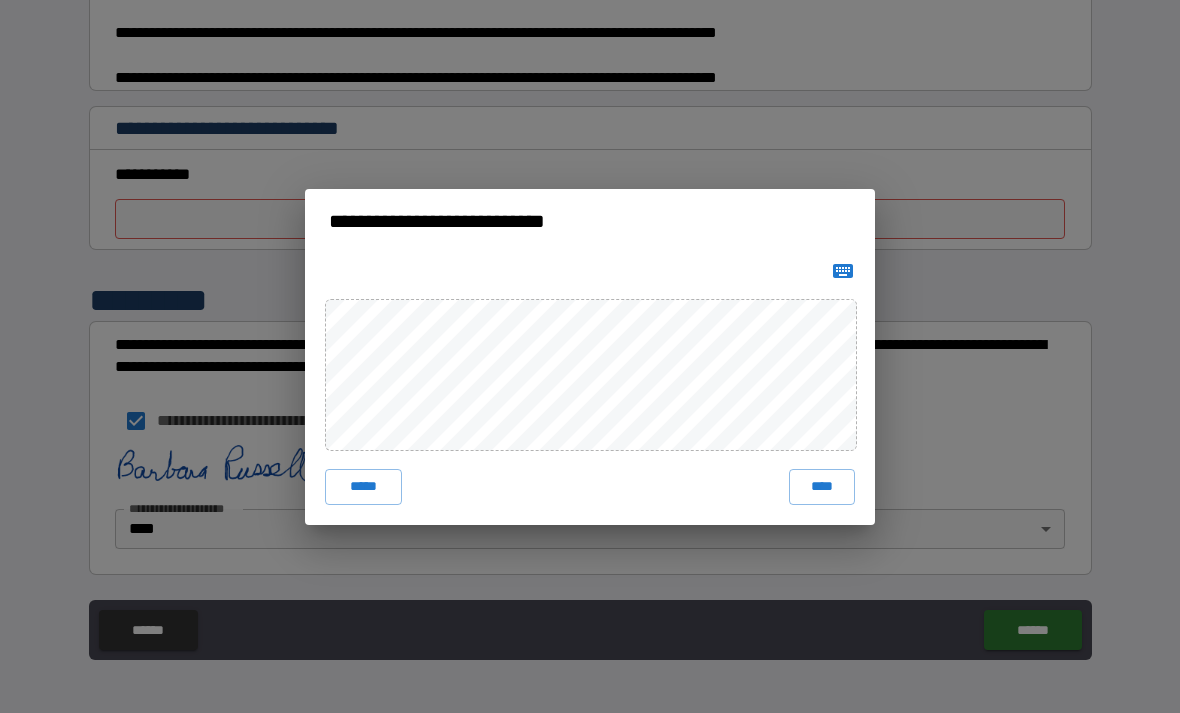 click on "****" at bounding box center [822, 487] 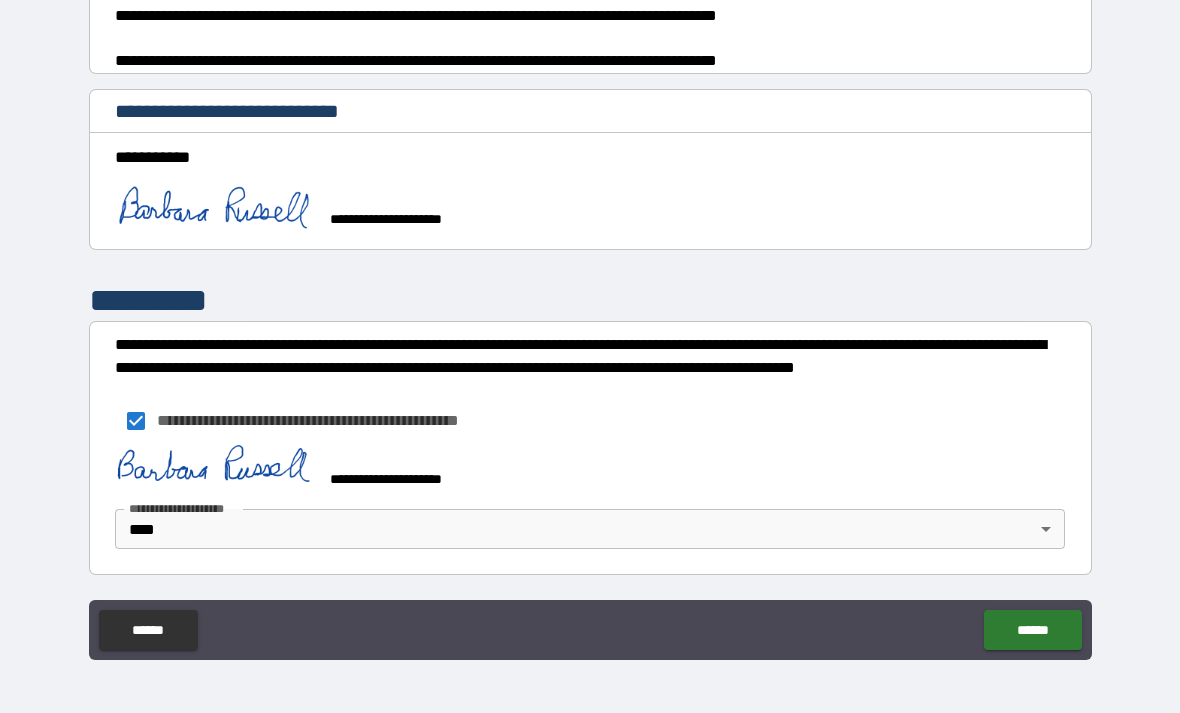 click on "******" at bounding box center [1032, 630] 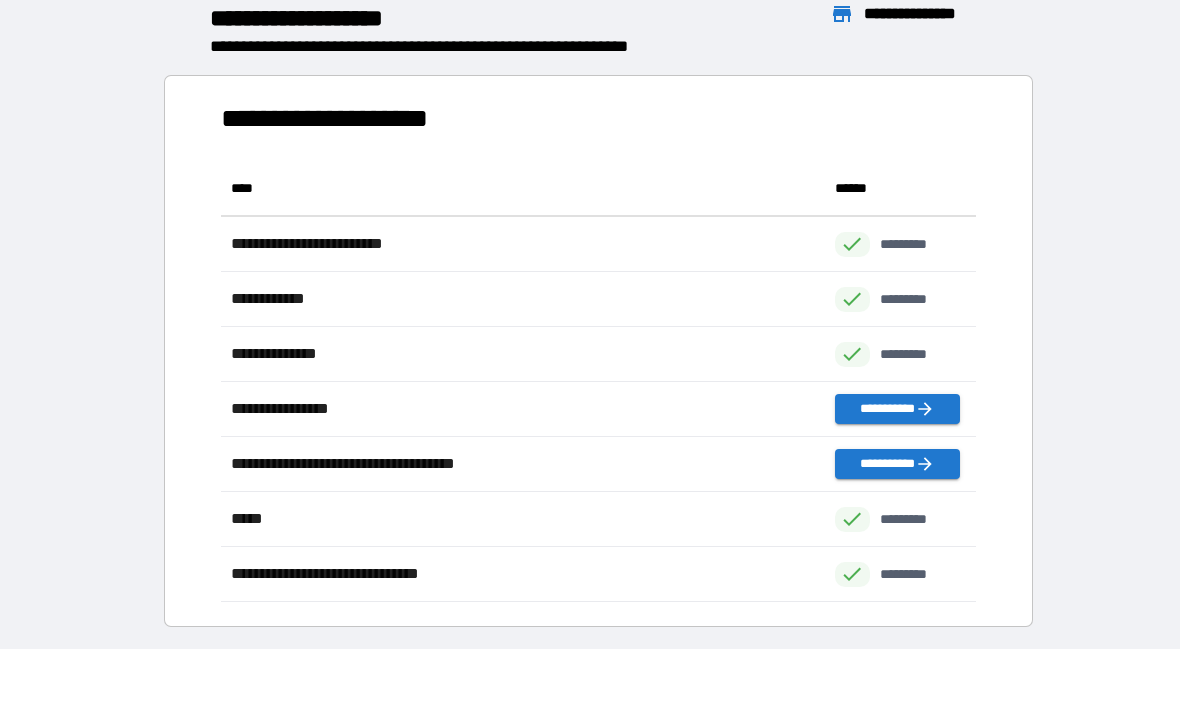 scroll, scrollTop: 1, scrollLeft: 1, axis: both 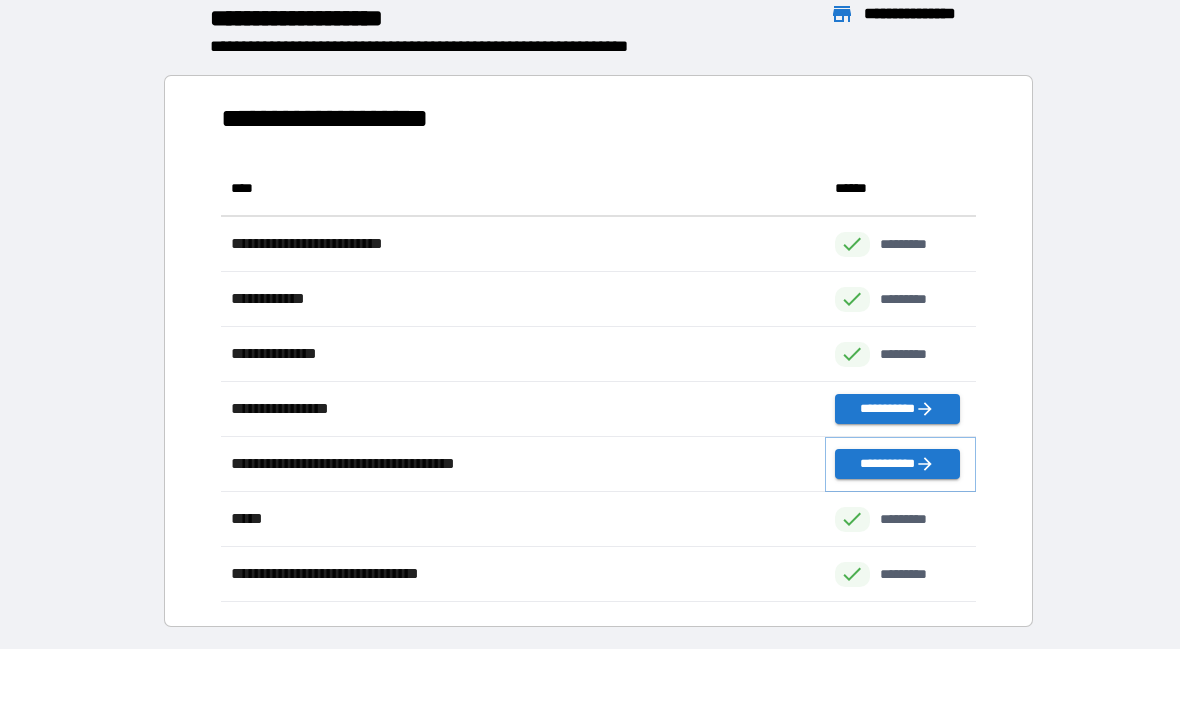click on "**********" at bounding box center [897, 464] 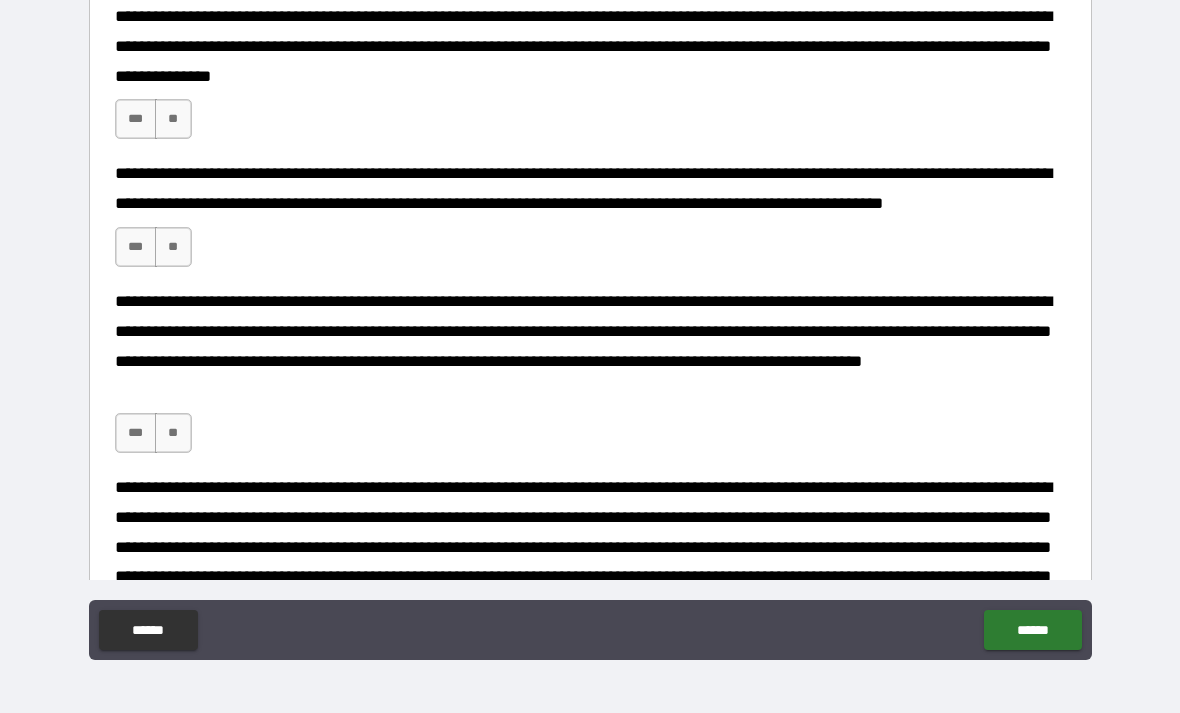 scroll, scrollTop: 300, scrollLeft: 0, axis: vertical 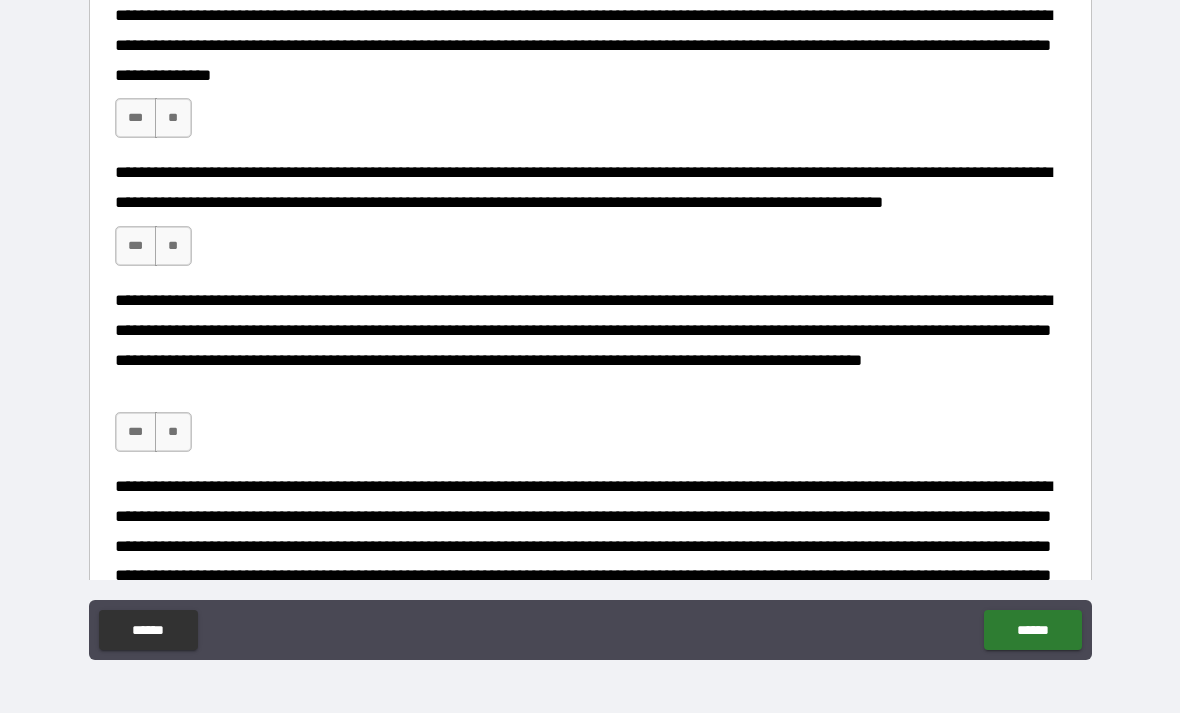 click on "******" at bounding box center (148, 630) 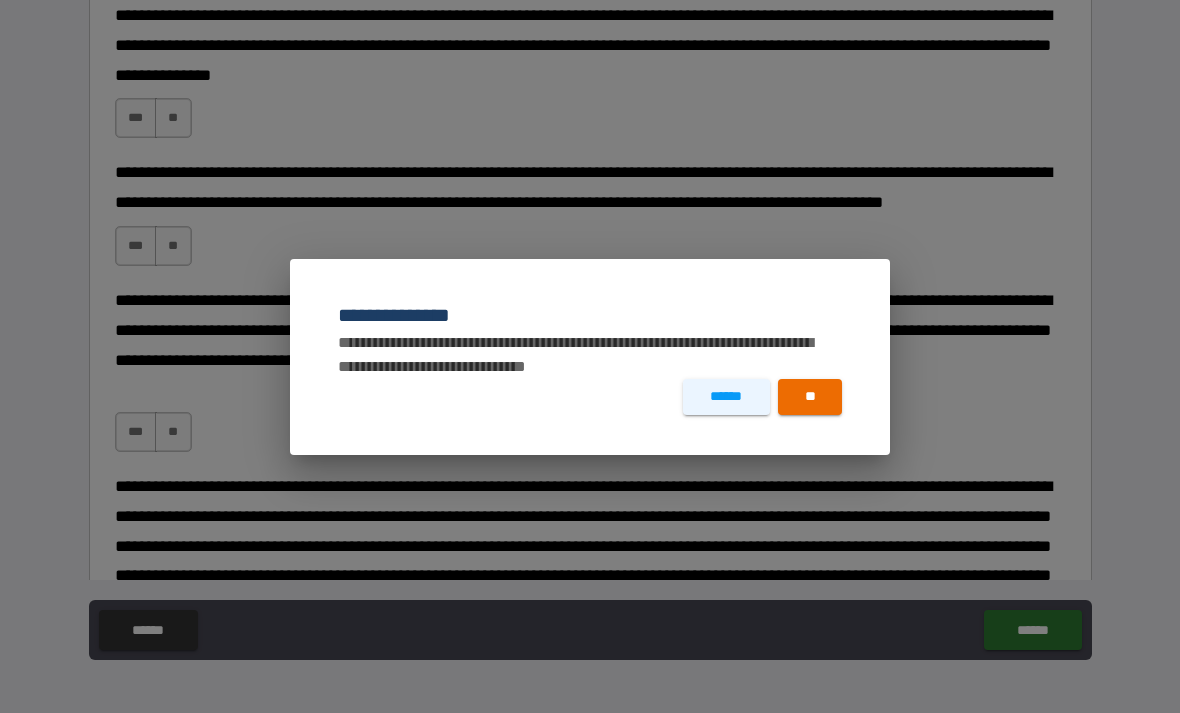 click on "**" at bounding box center (810, 397) 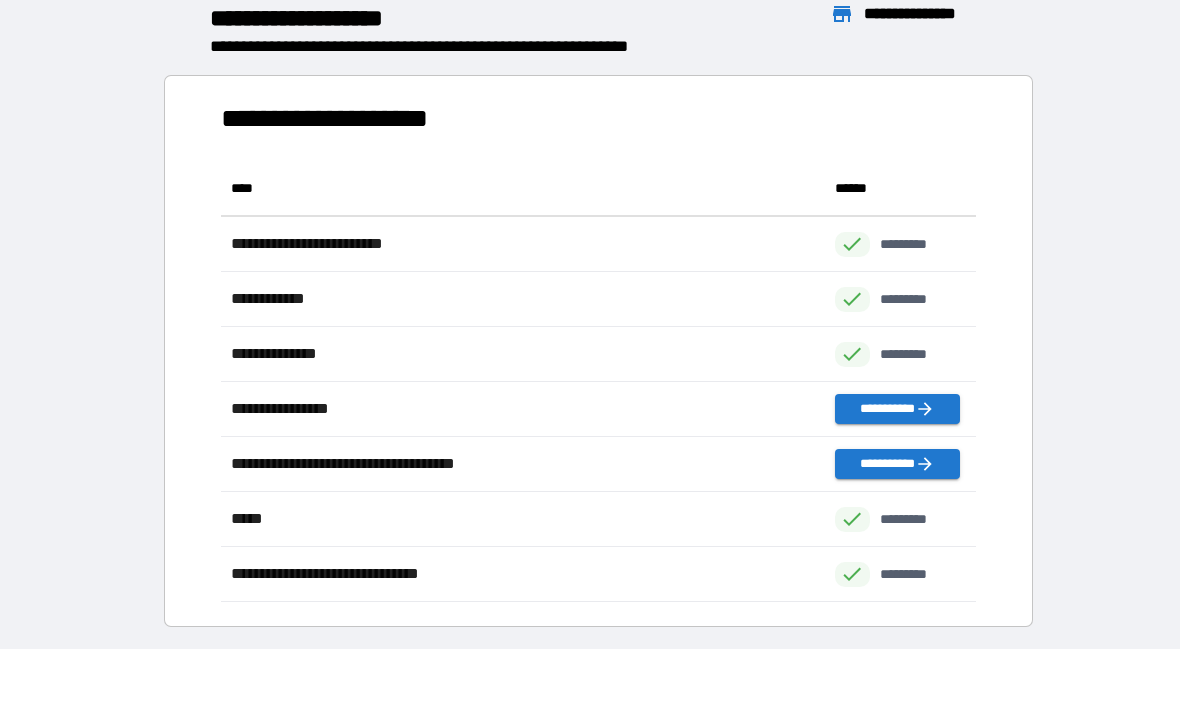 scroll, scrollTop: 441, scrollLeft: 755, axis: both 